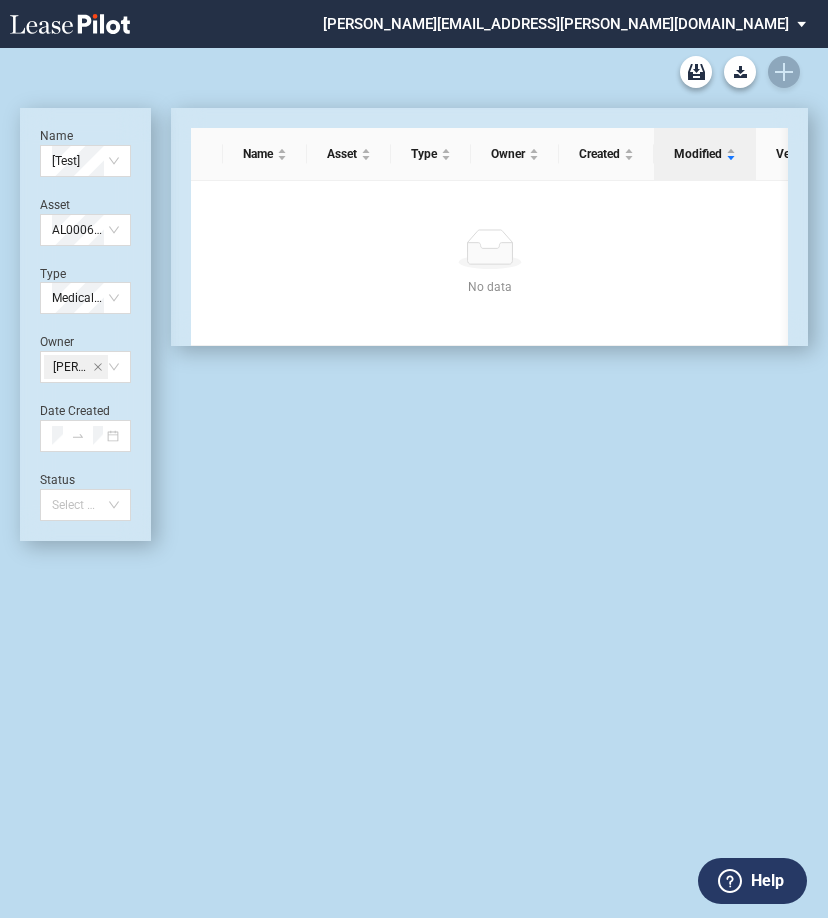 scroll, scrollTop: 0, scrollLeft: 0, axis: both 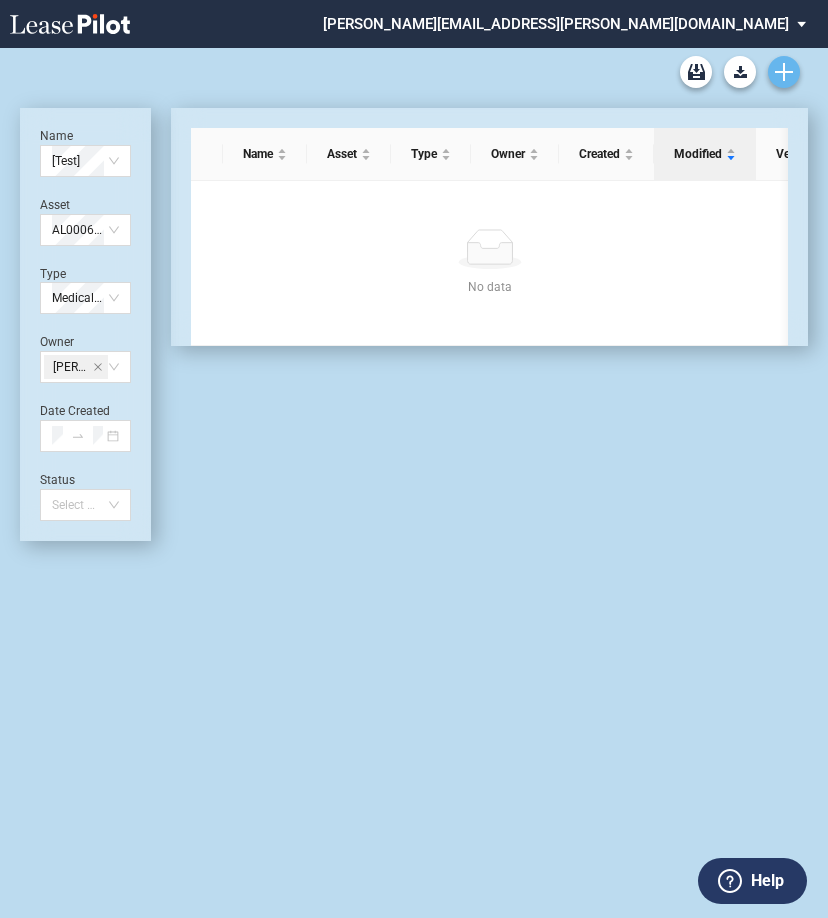click 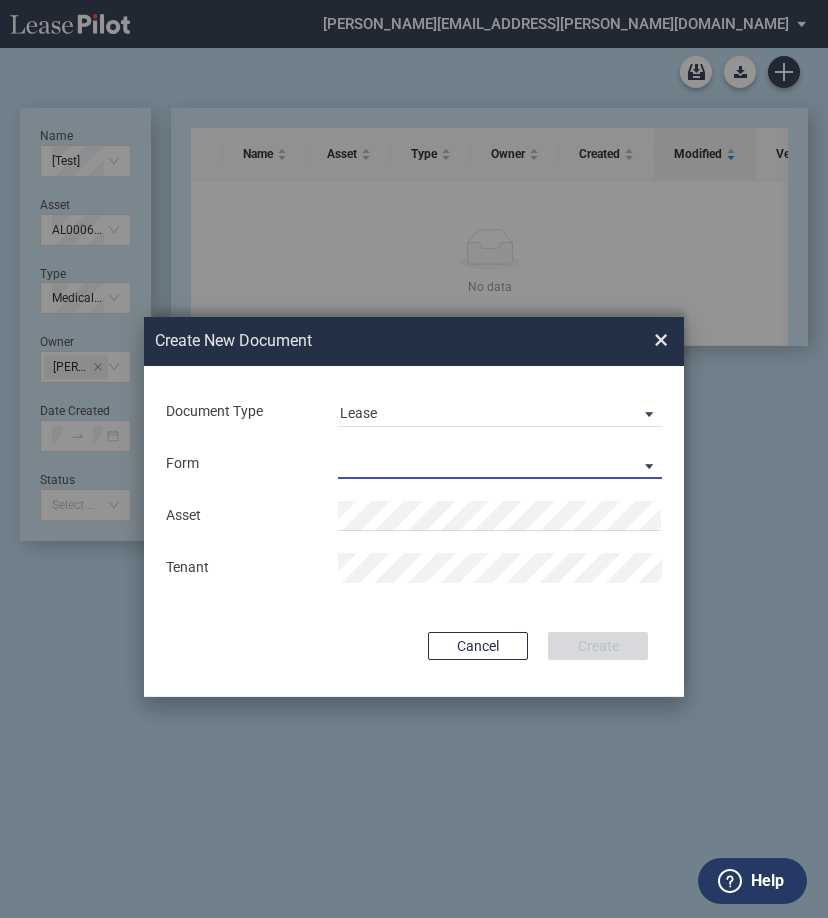 click on "Medical Office Lease
Scottsdale Lease
Louisville Lease
1370 Medical Place Lease
Medical City Lease
HCA Lease
Seattle Lease
Nordstrom Tower Lease" at bounding box center [500, 464] 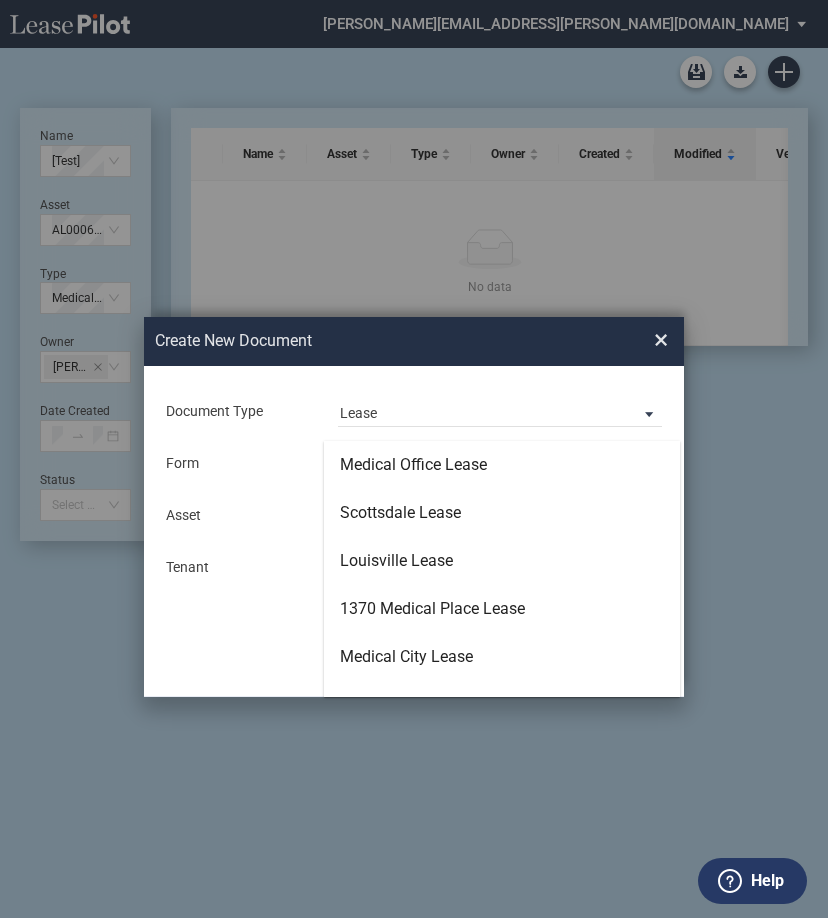 click on "Medical Office Lease" at bounding box center (413, 465) 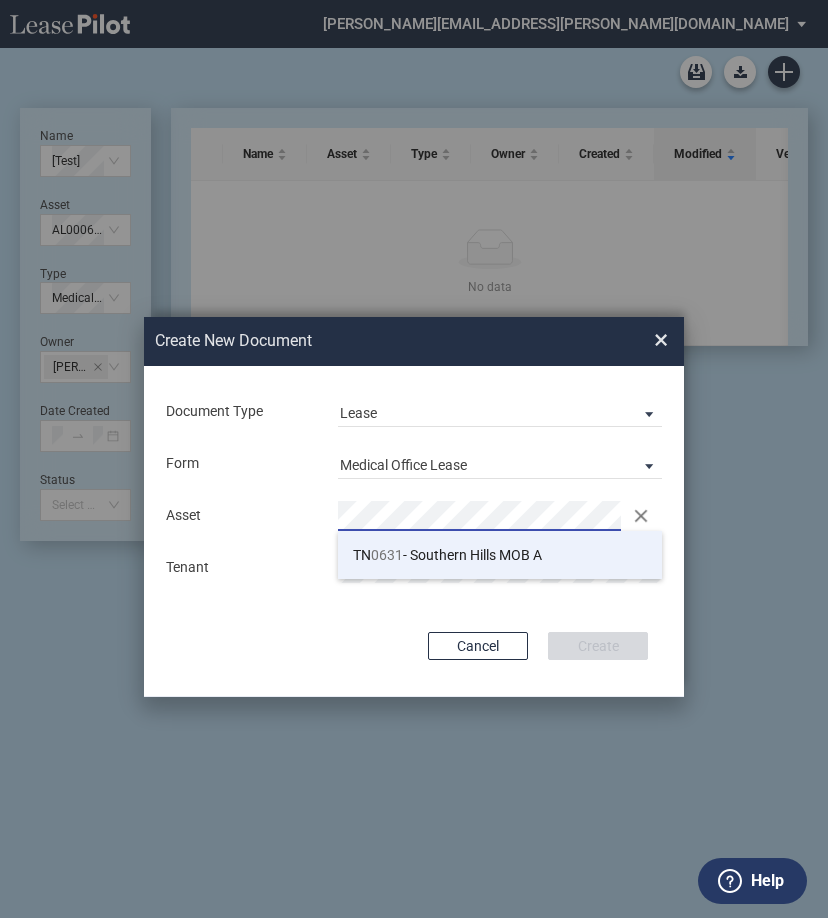 click on "TN 0631  - Southern Hills MOB A" at bounding box center (500, 555) 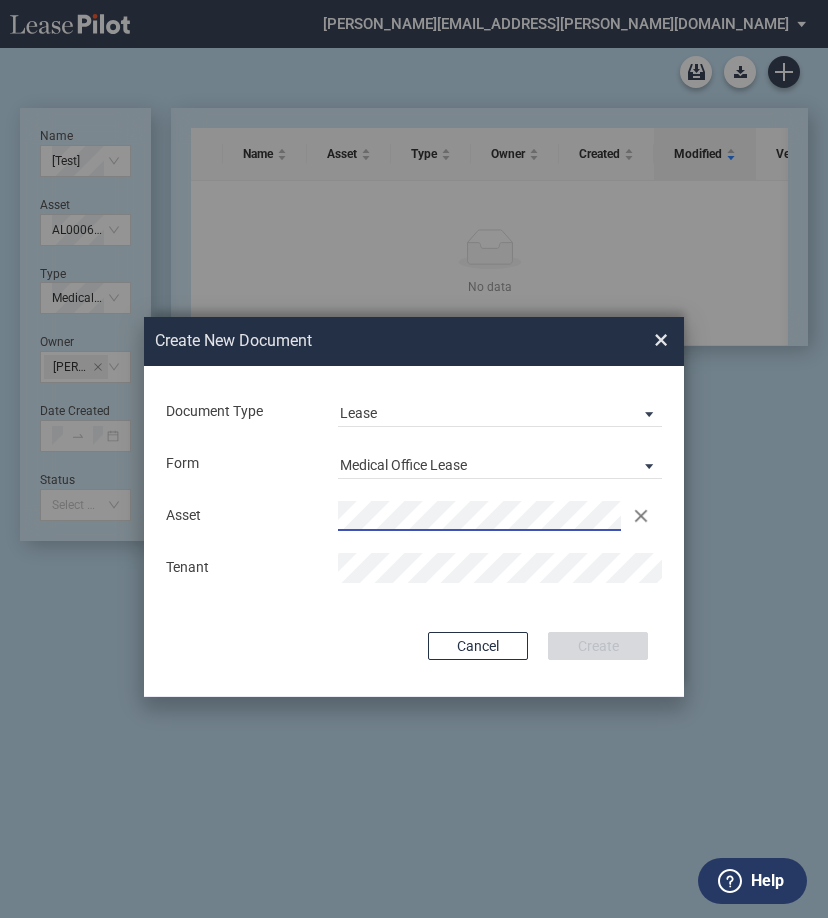 click on "Tenant" at bounding box center [414, 568] 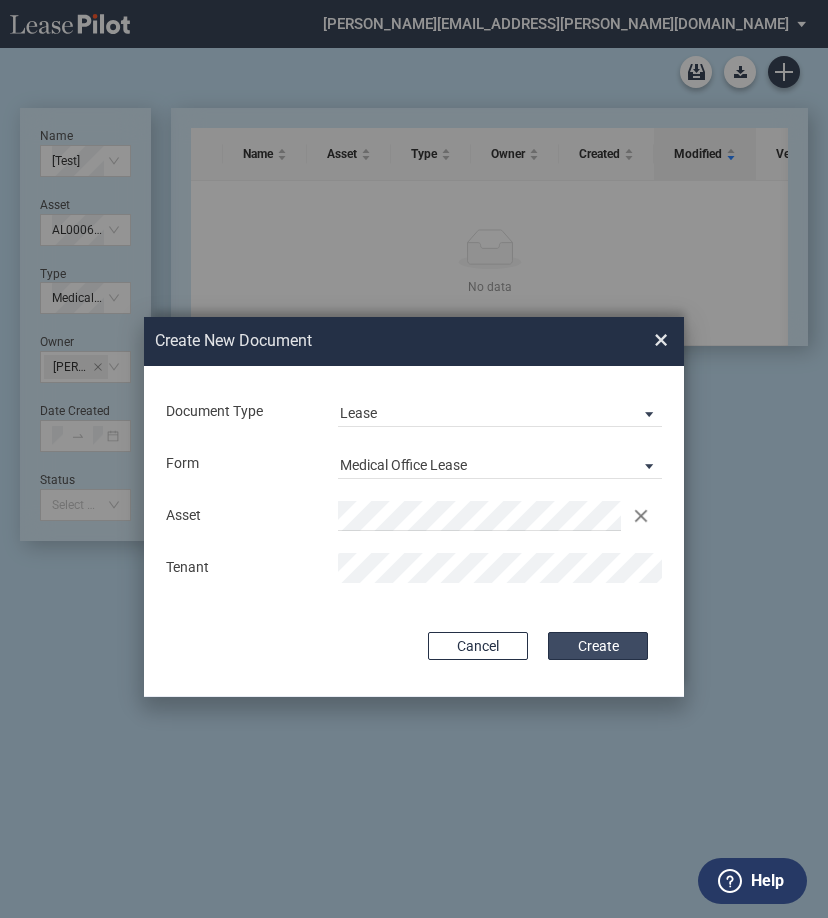 click on "Create" at bounding box center (598, 646) 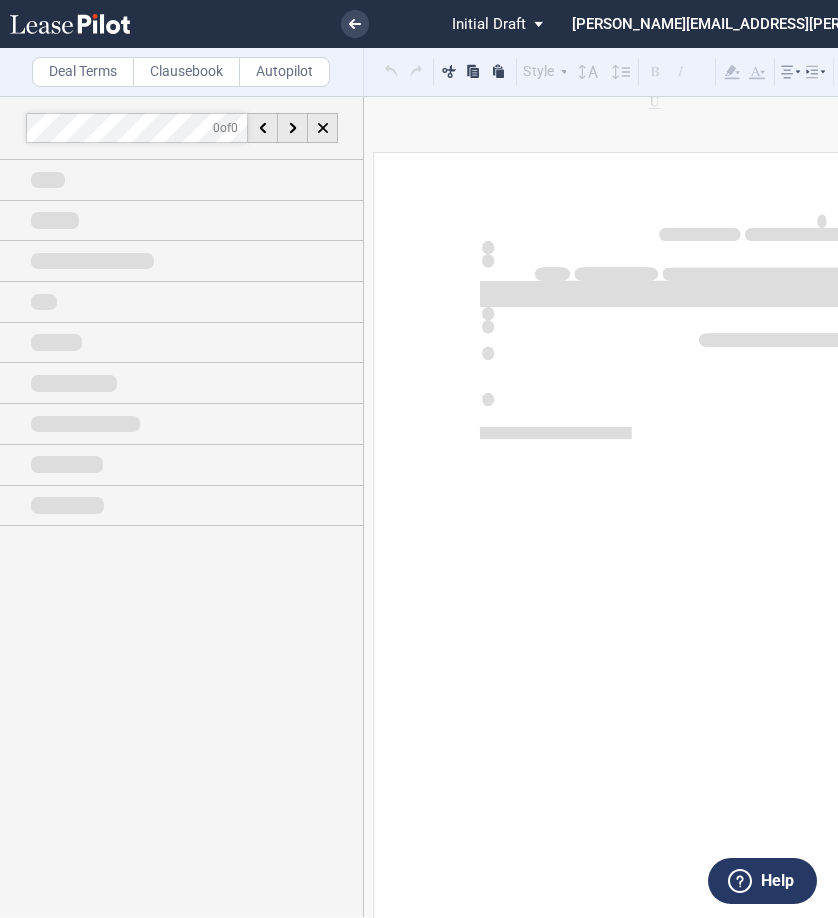 scroll, scrollTop: 0, scrollLeft: 0, axis: both 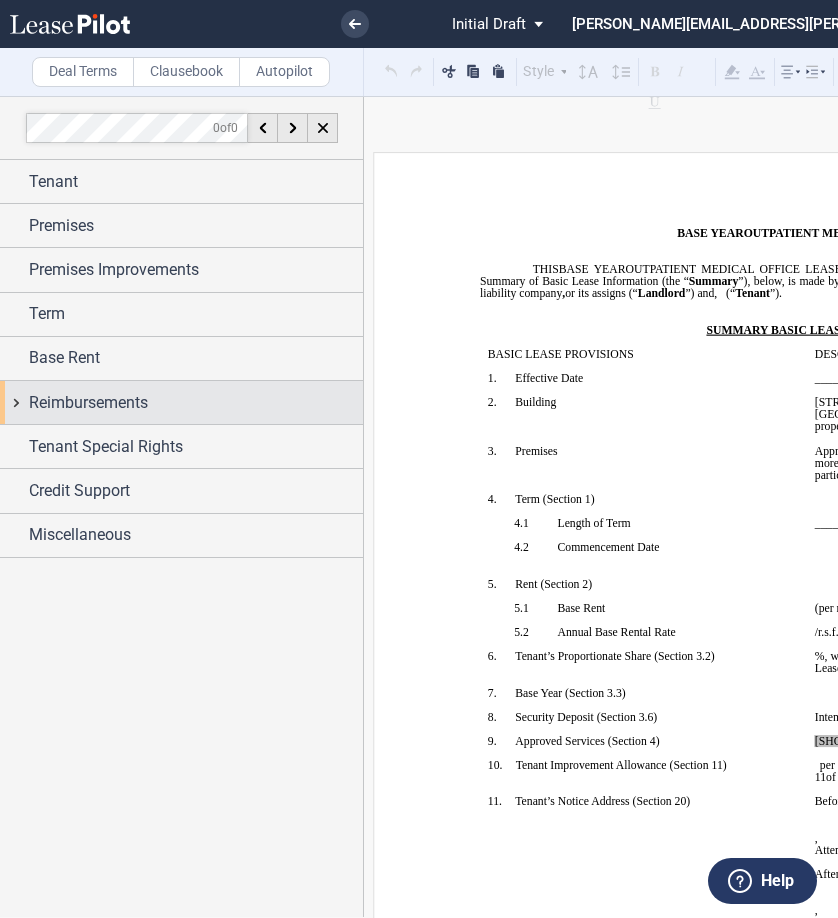 click on "Reimbursements" at bounding box center (181, 402) 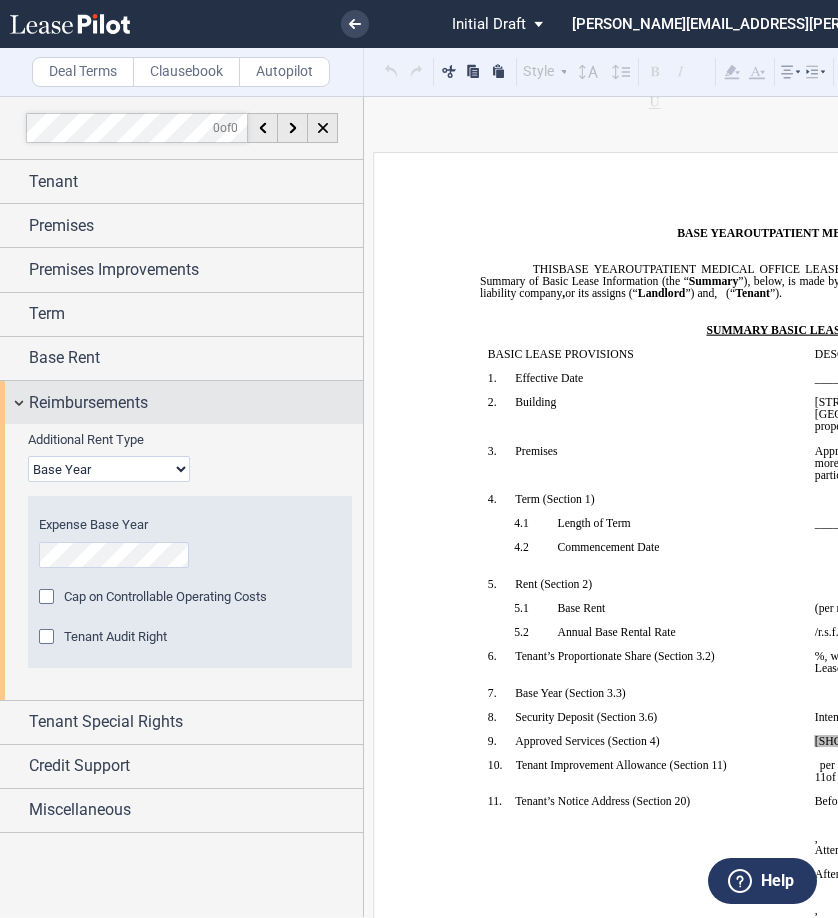 click on "Reimbursements" at bounding box center (181, 402) 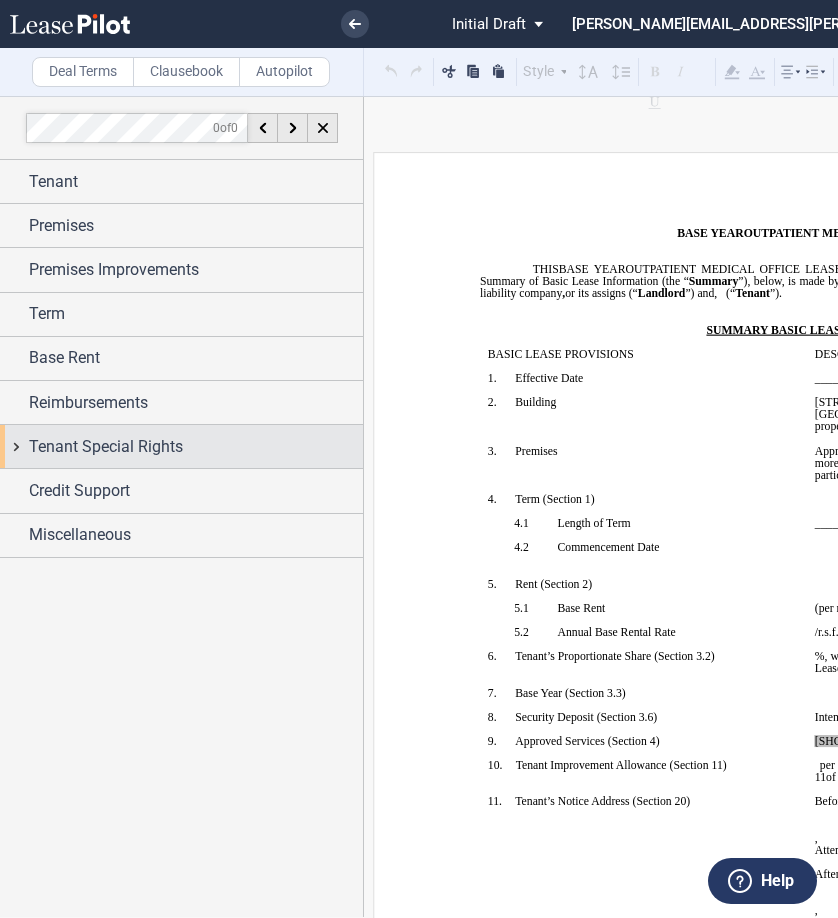 click on "Tenant Special Rights" at bounding box center [181, 446] 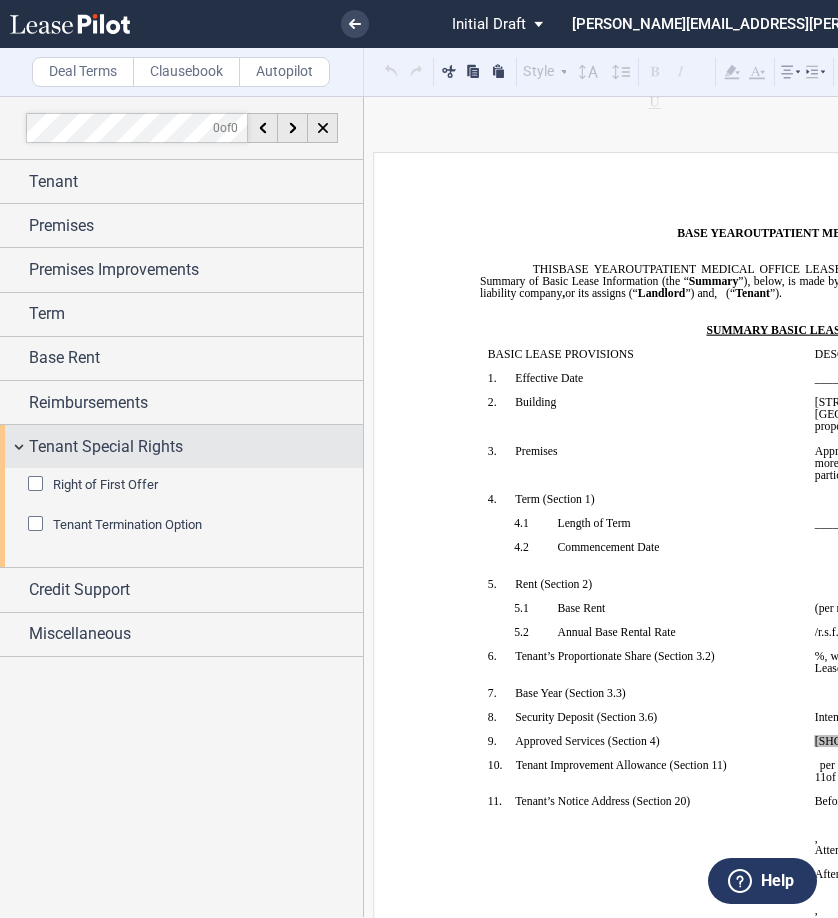 click on "Tenant Special Rights" at bounding box center [181, 446] 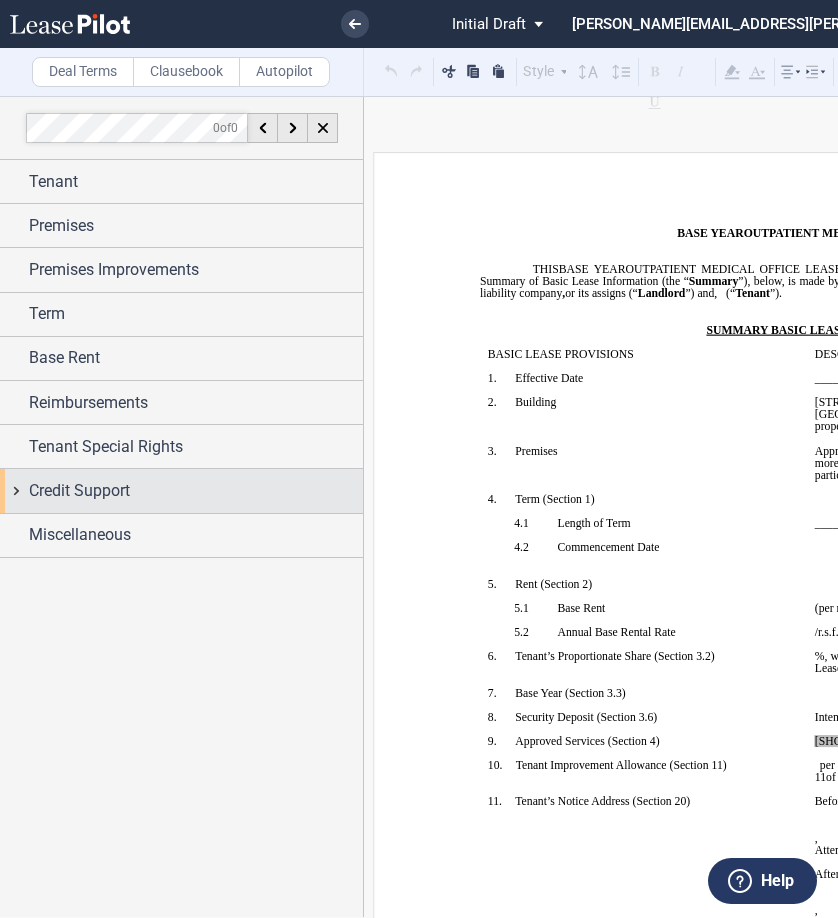 click on "Credit Support" at bounding box center (181, 490) 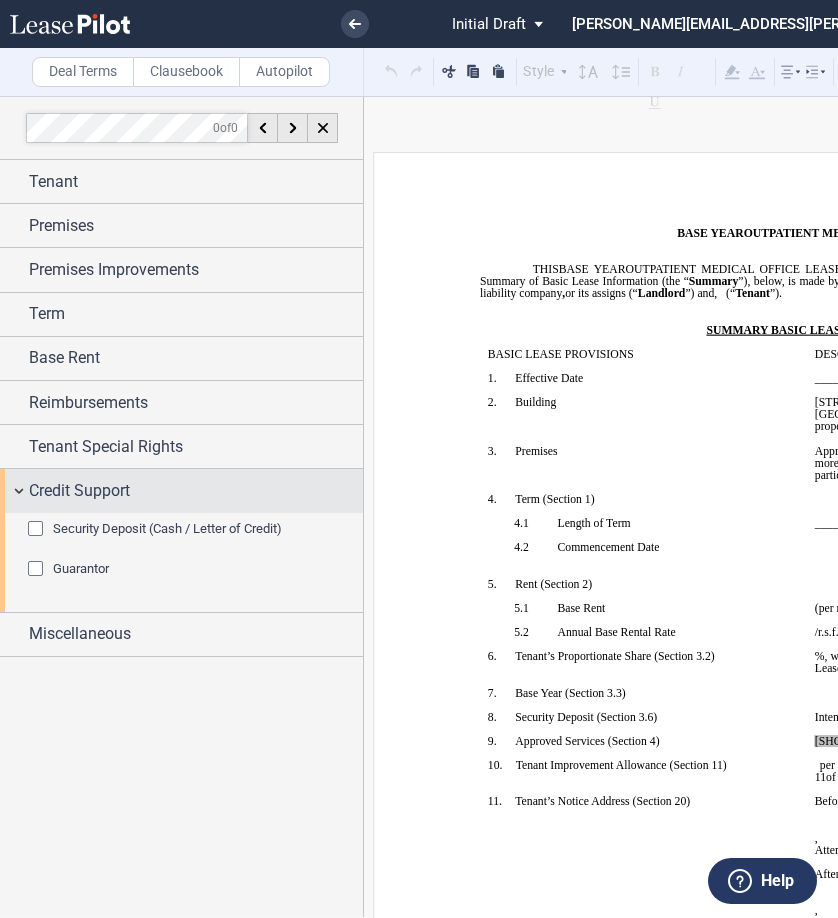 click on "Credit Support" at bounding box center [181, 490] 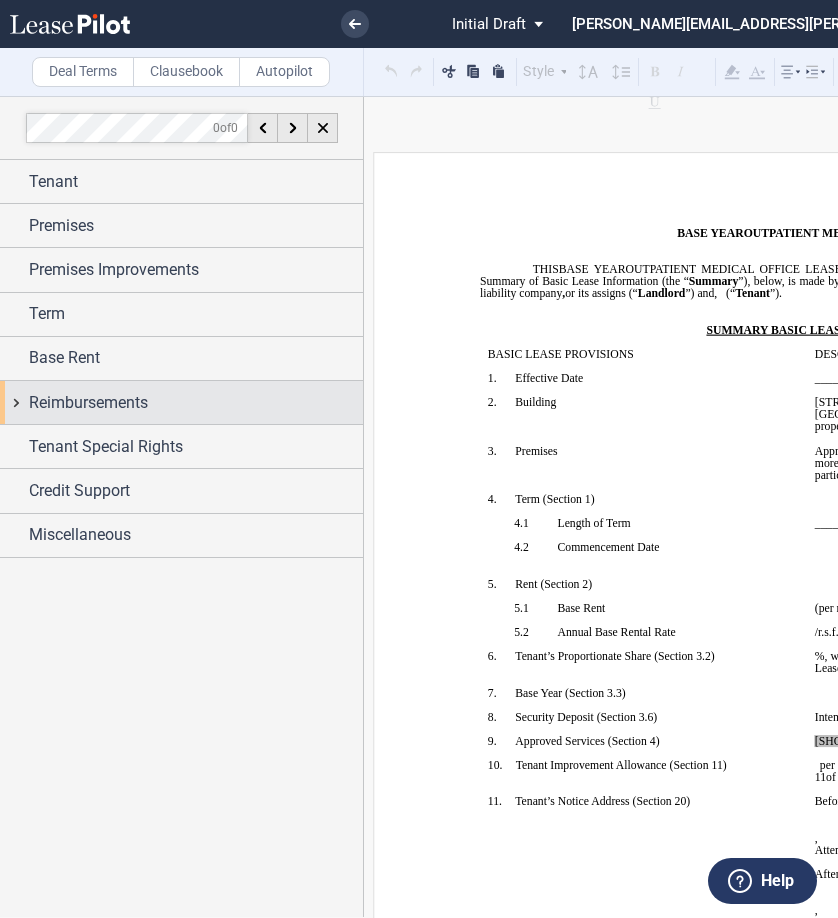 click on "Reimbursements" at bounding box center (181, 402) 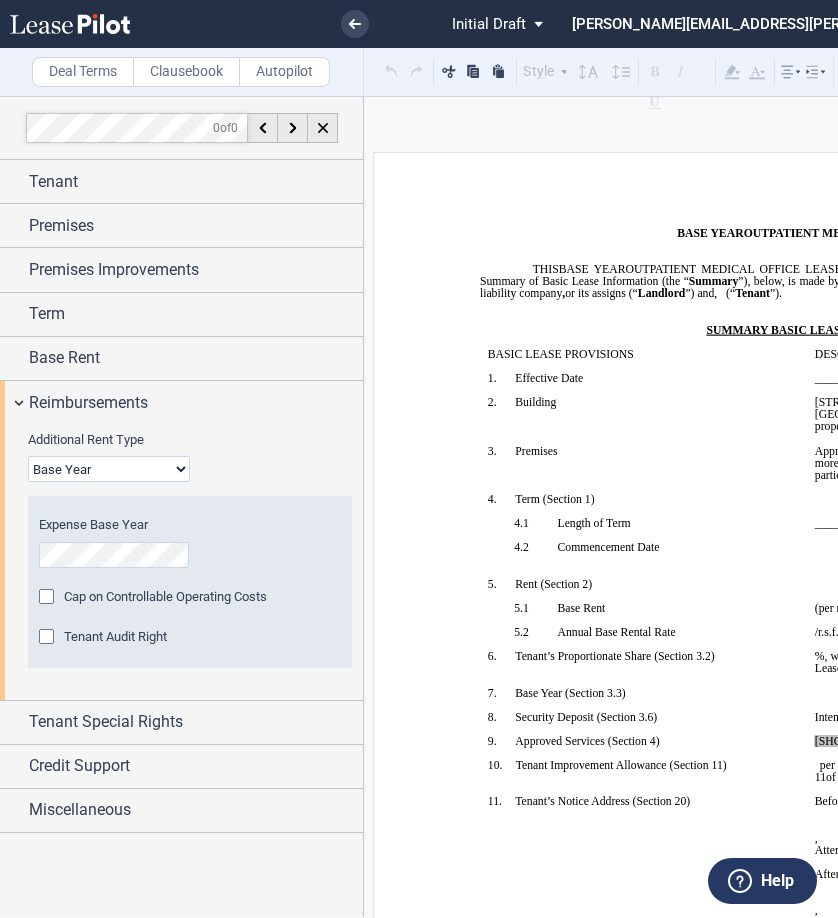 click on "Base Year
Triple Net" at bounding box center [109, 469] 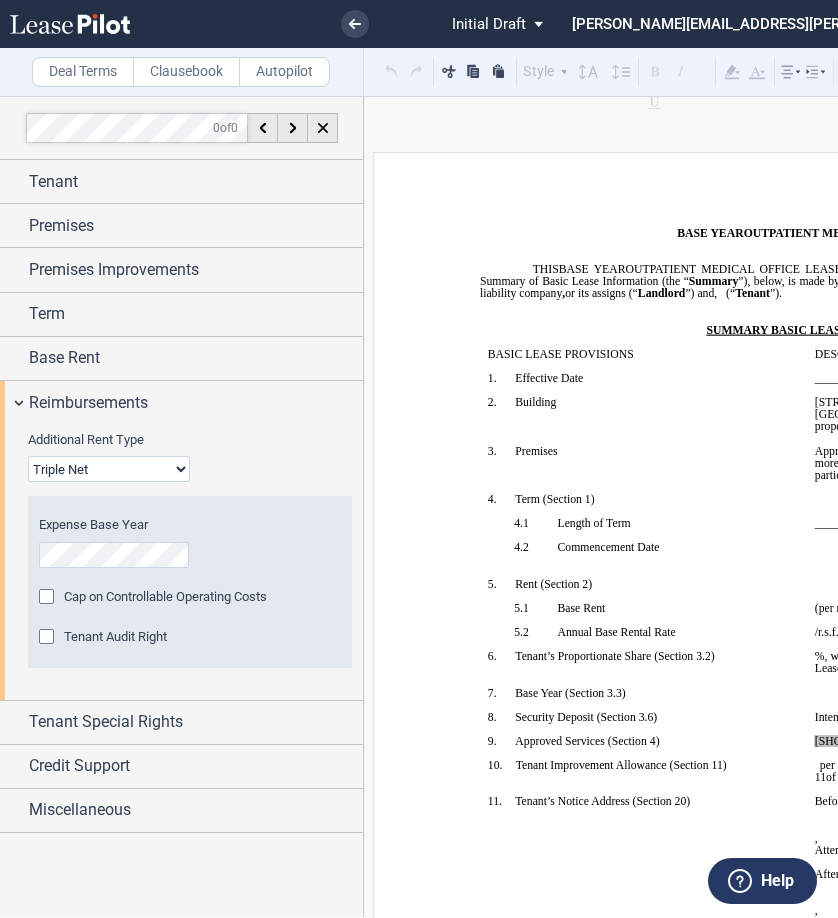 click on "Base Year
Triple Net" at bounding box center (109, 469) 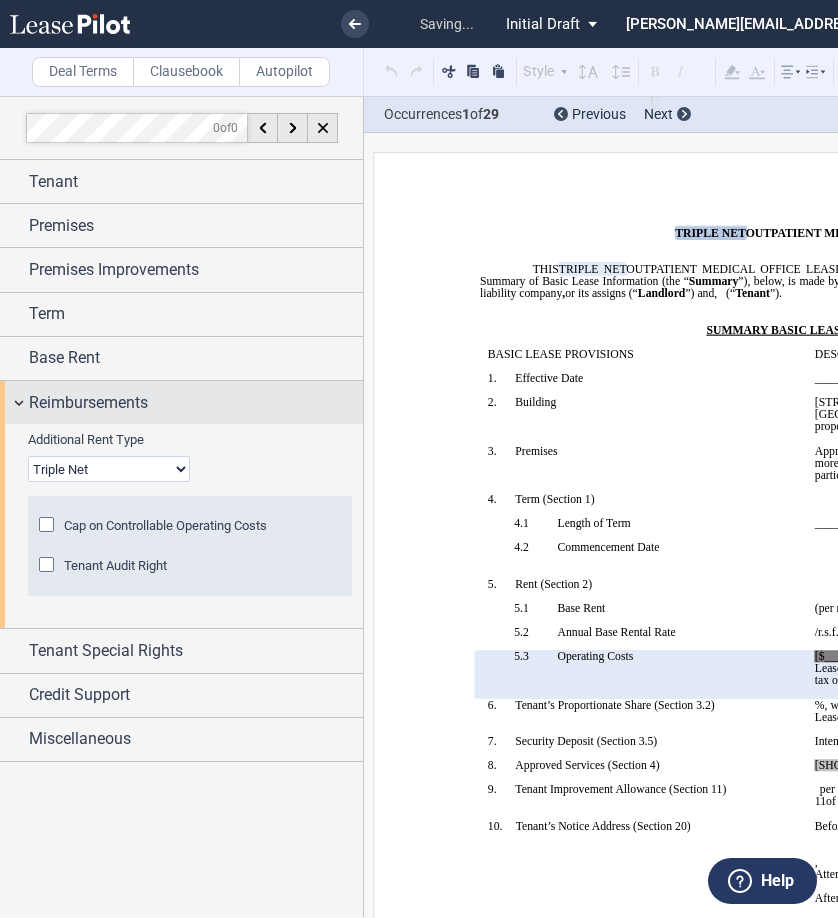 click on "Reimbursements" at bounding box center [181, 402] 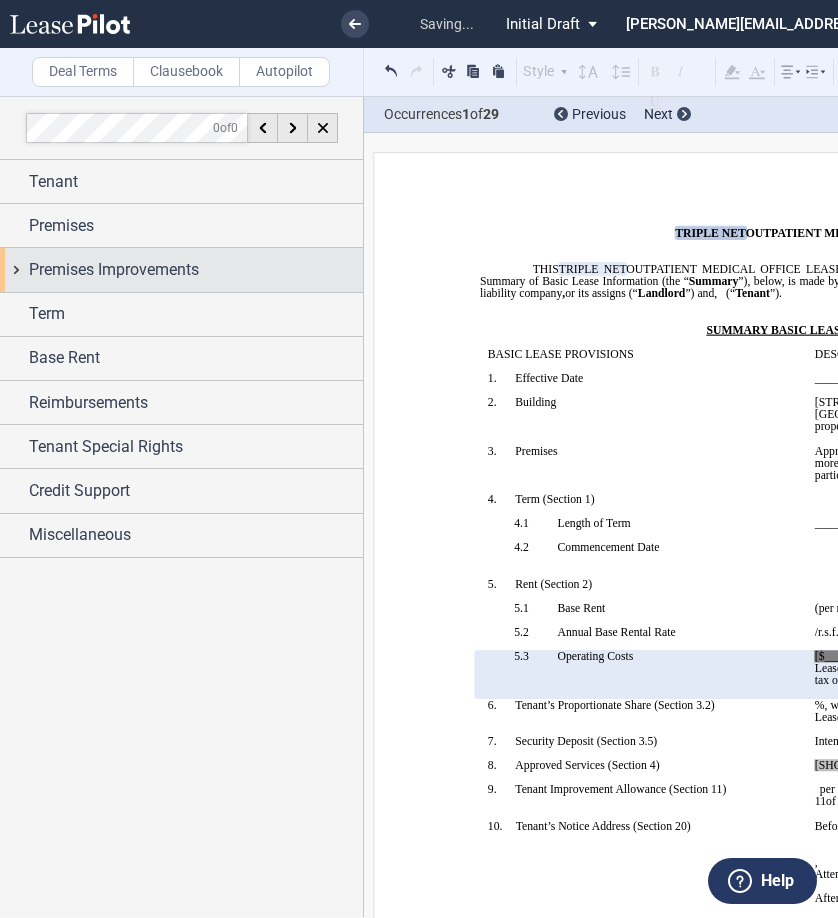 click on "Premises Improvements" at bounding box center (181, 269) 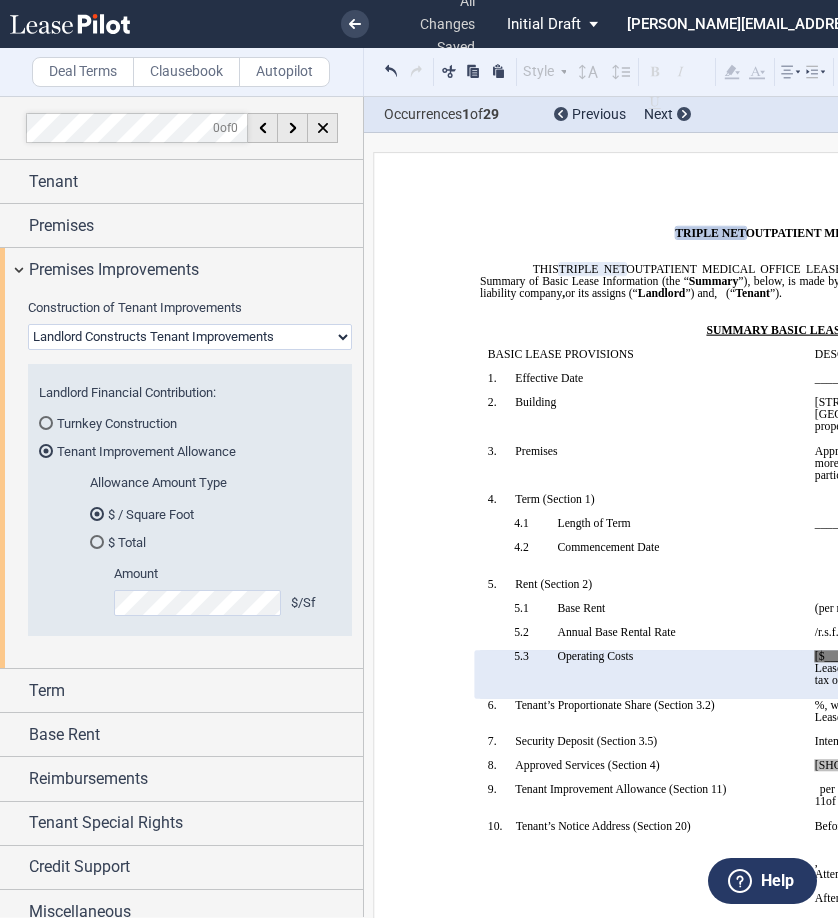 click on "Landlord Constructs Tenant Improvements
Tenant Constructs Tenant Improvements
"As Is" - No Tenant Improvements" at bounding box center [190, 337] 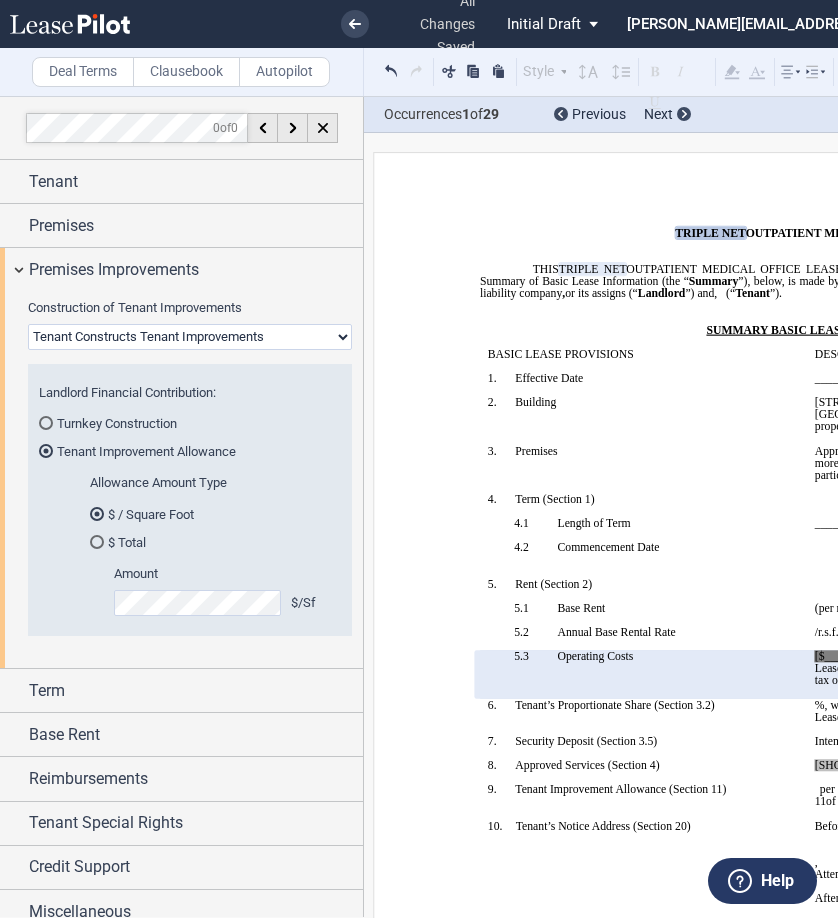 click on "Landlord Constructs Tenant Improvements
Tenant Constructs Tenant Improvements
"As Is" - No Tenant Improvements" at bounding box center [190, 337] 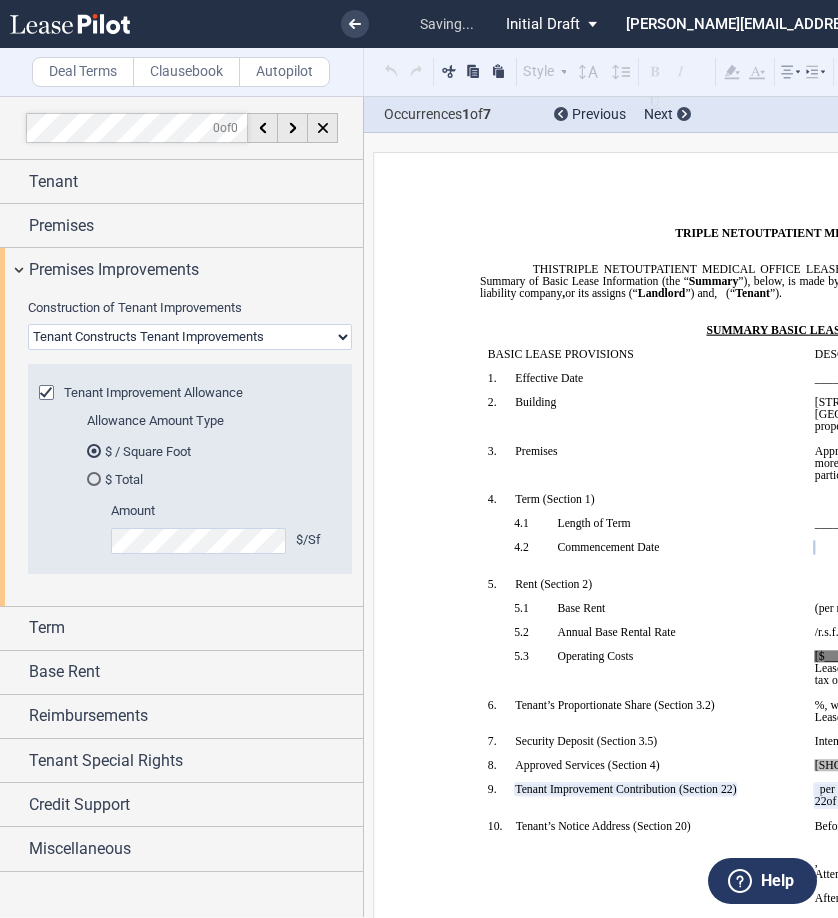 click on "Landlord Constructs Tenant Improvements
Tenant Constructs Tenant Improvements
"As Is" - No Tenant Improvements" at bounding box center [190, 337] 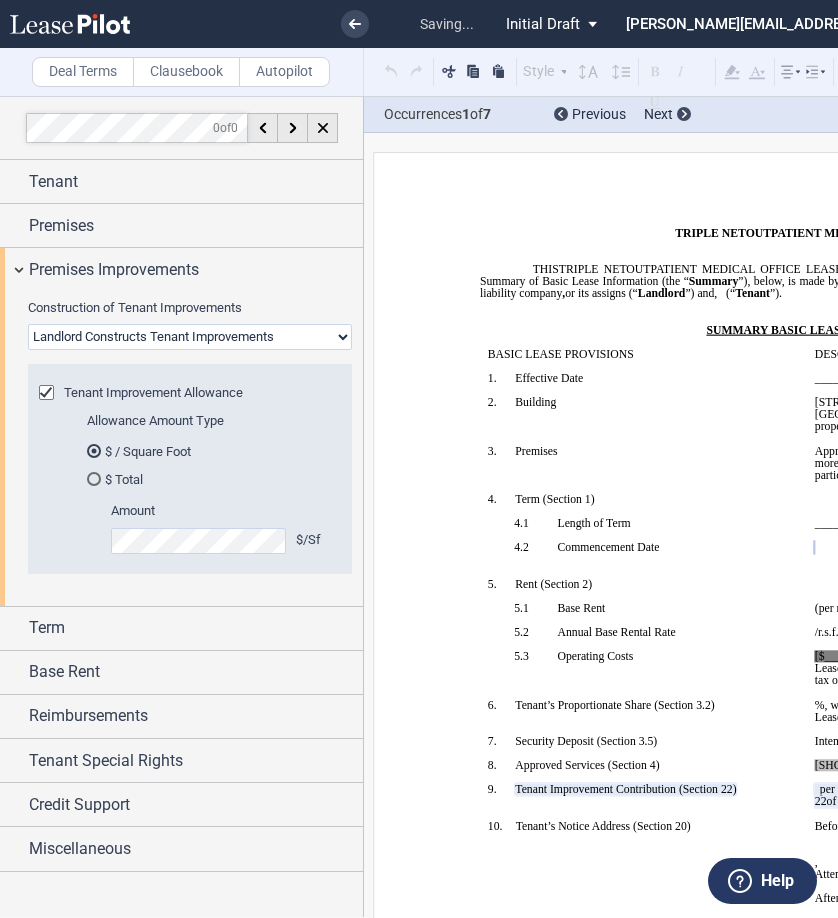 click on "Landlord Constructs Tenant Improvements
Tenant Constructs Tenant Improvements
"As Is" - No Tenant Improvements" at bounding box center (190, 337) 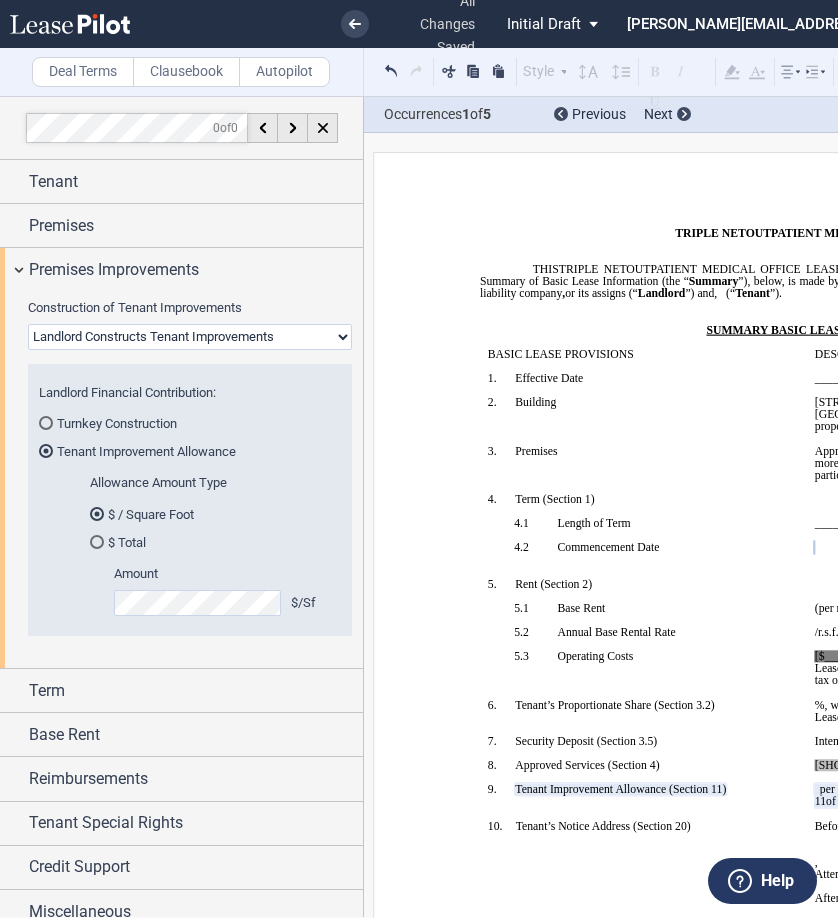 click at bounding box center (46, 423) 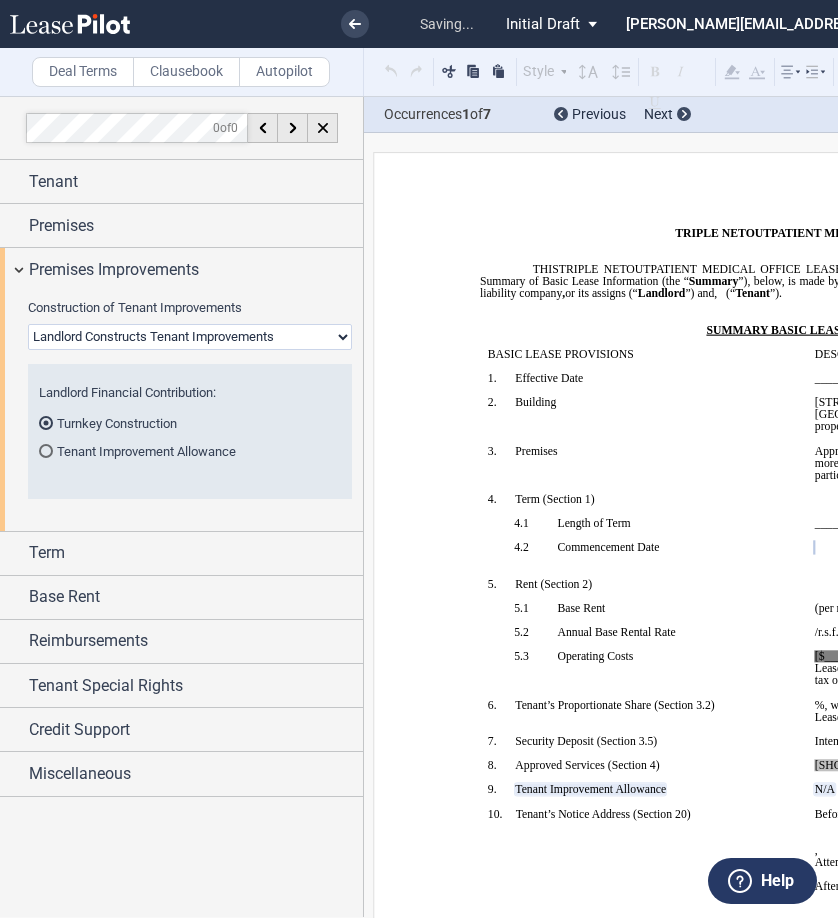 click at bounding box center (45, 423) 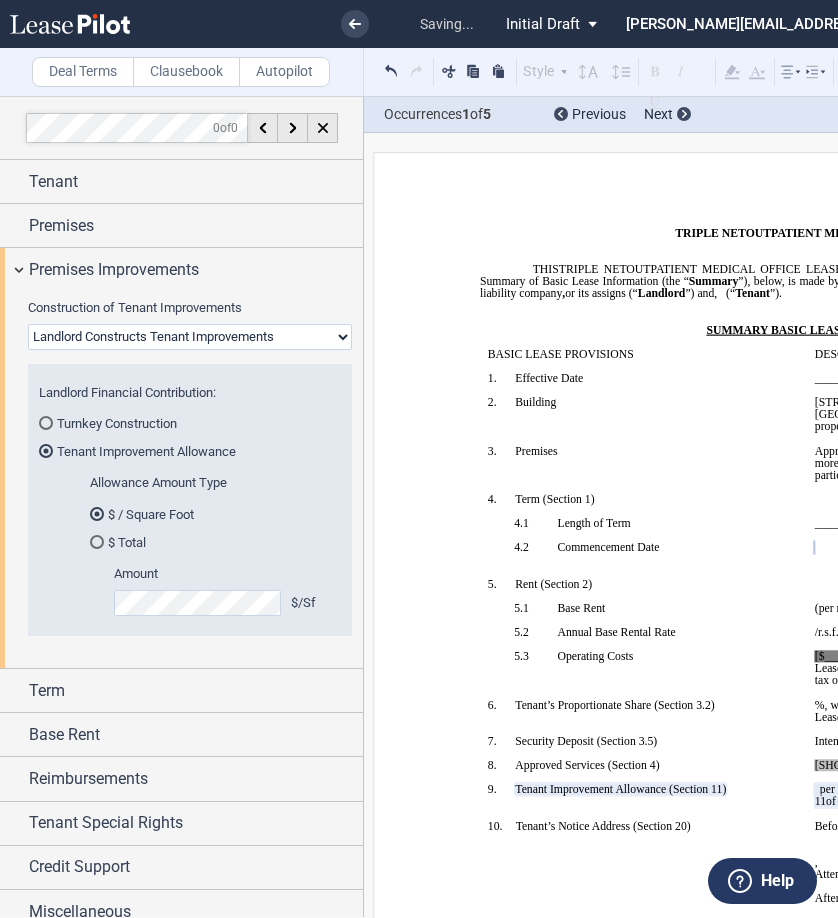 click on "Landlord Constructs Tenant Improvements
Tenant Constructs Tenant Improvements
"As Is" - No Tenant Improvements" at bounding box center (190, 337) 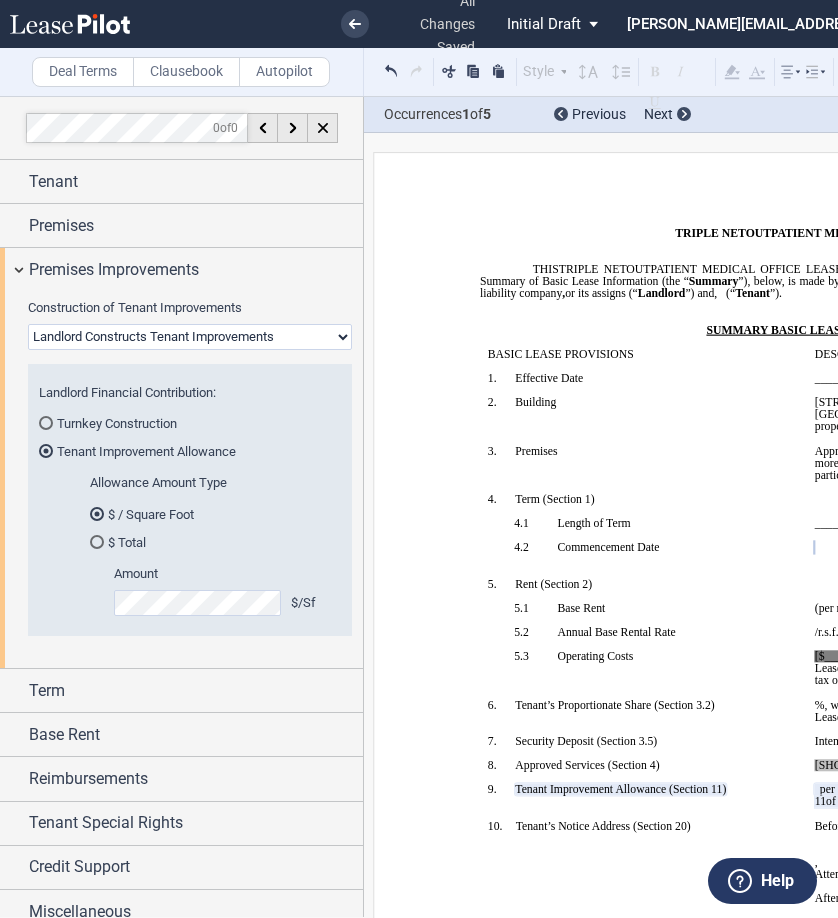 click on "Landlord Constructs Tenant Improvements
Tenant Constructs Tenant Improvements
"As Is" - No Tenant Improvements" at bounding box center [190, 337] 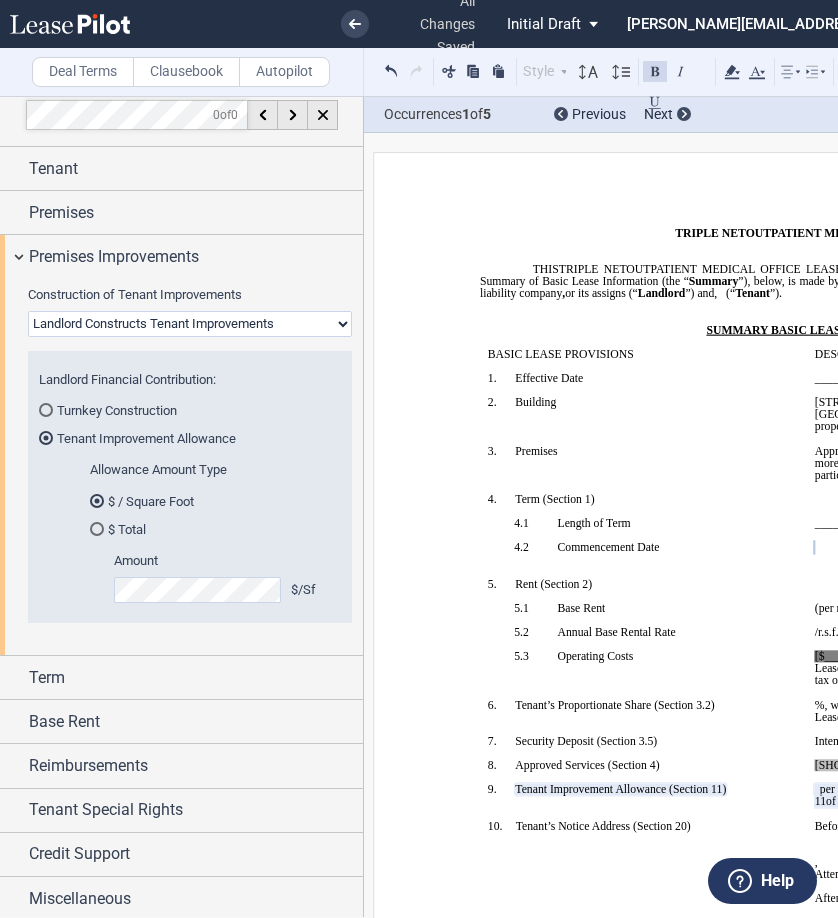 scroll, scrollTop: 17, scrollLeft: 0, axis: vertical 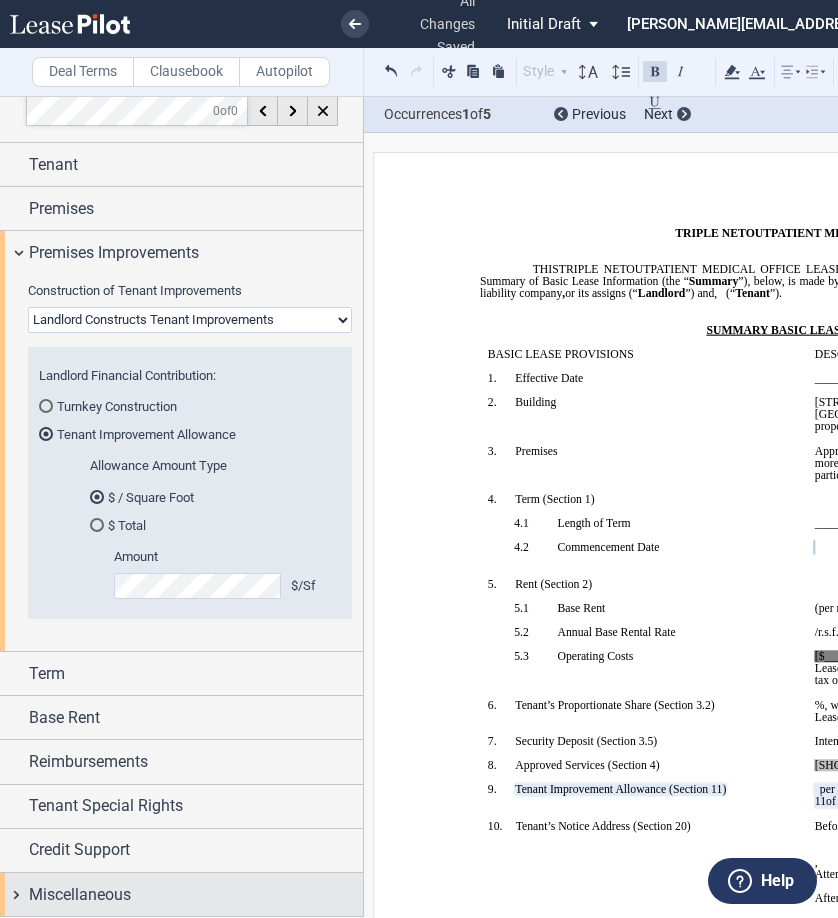 click on "Miscellaneous" at bounding box center [181, 894] 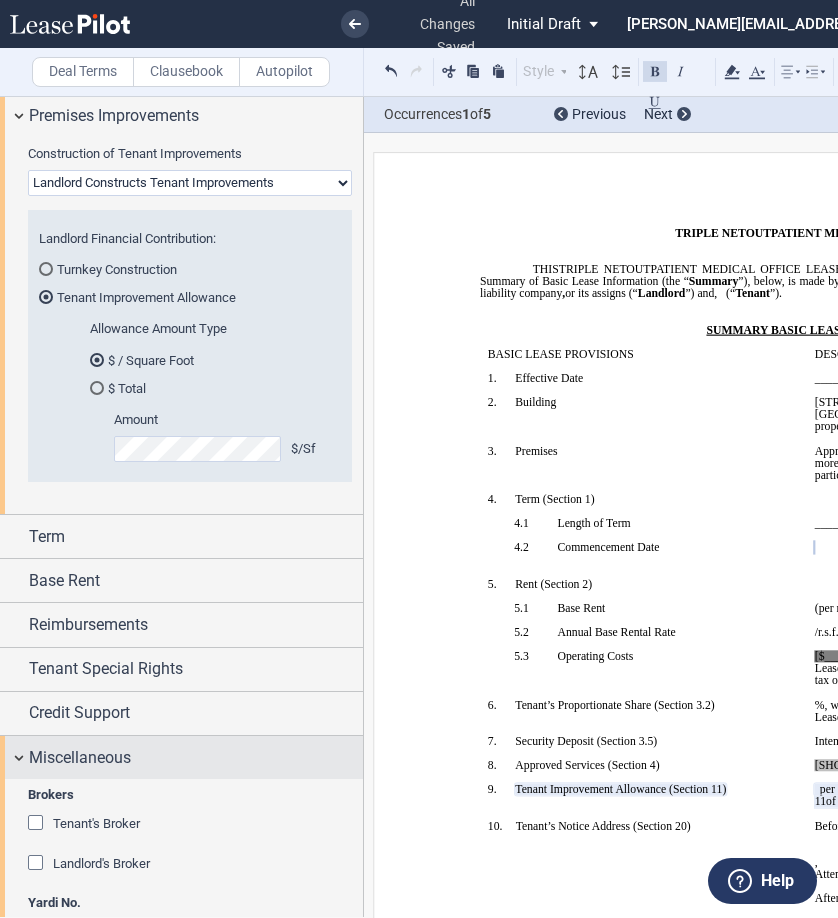 scroll, scrollTop: 226, scrollLeft: 0, axis: vertical 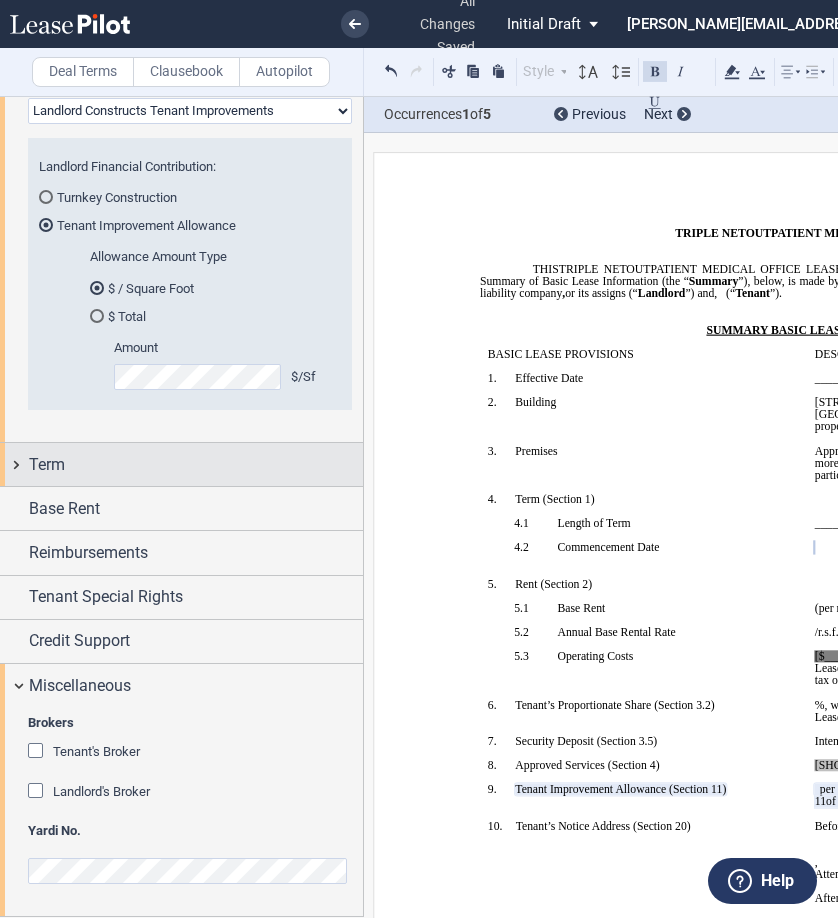 click on "Term" at bounding box center (181, 464) 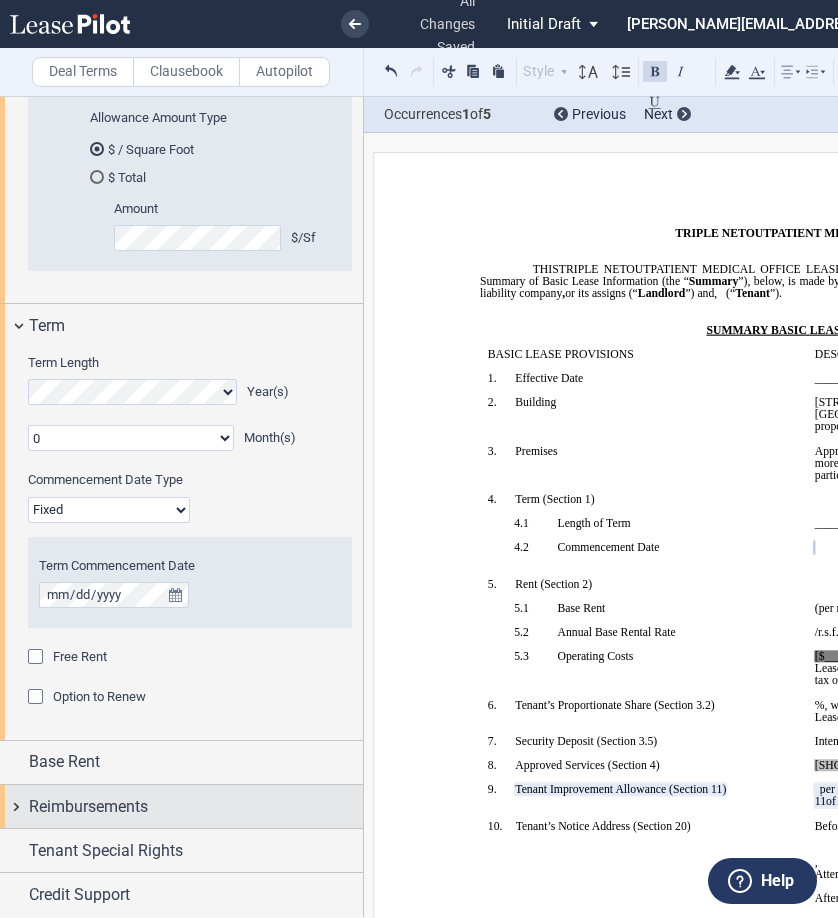 scroll, scrollTop: 618, scrollLeft: 0, axis: vertical 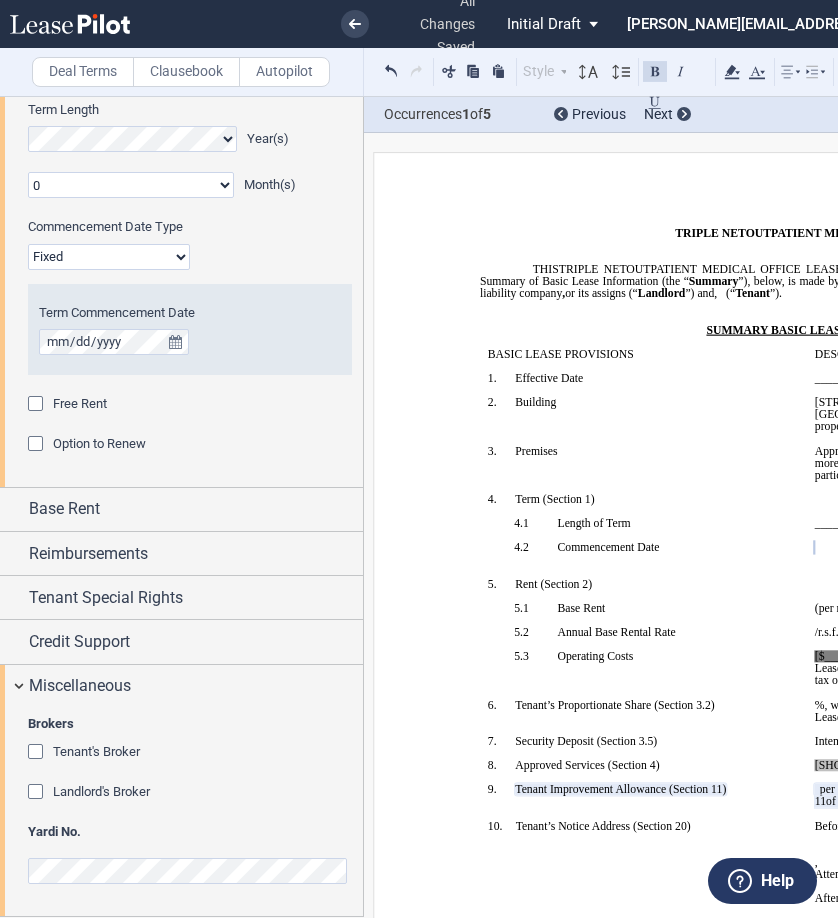 click on "﻿
BASE YEAR  TRIPLE NET  OUTPATIENT MEDICAL OFFICE LEASE
﻿
﻿
THIS  BASE YEAR  TRIPLE NET  OUTPATIENT MEDICAL OFFICE LEASE (this “ Lease ”) made as of the date set forth in Section   ﻿ 1 ﻿  of the Summary of Basic Lease Information (the “ Summary ”), below, is made by and between  MOB 74 of [US_STATE], LLC ,  a   [US_STATE]   limited liability company ,  or its assigns (“ Landlord ”) and  ﻿ ﻿ ,   ﻿ ﻿   ﻿ ﻿   ﻿ ﻿  an individual ,  , an individual ,  ,  , and  , and  ﻿ ﻿ , an individual  ( jointly, severally and collectively, the  “ Tenant ”).
﻿
﻿
SUMMARY BASIC LEASE INFORMATION
﻿
BASIC LEASE PROVISIONS
DESCRIPTION
﻿
!!SET_LEVEL_0!! 1. ﻿" at bounding box center [822, 10825] 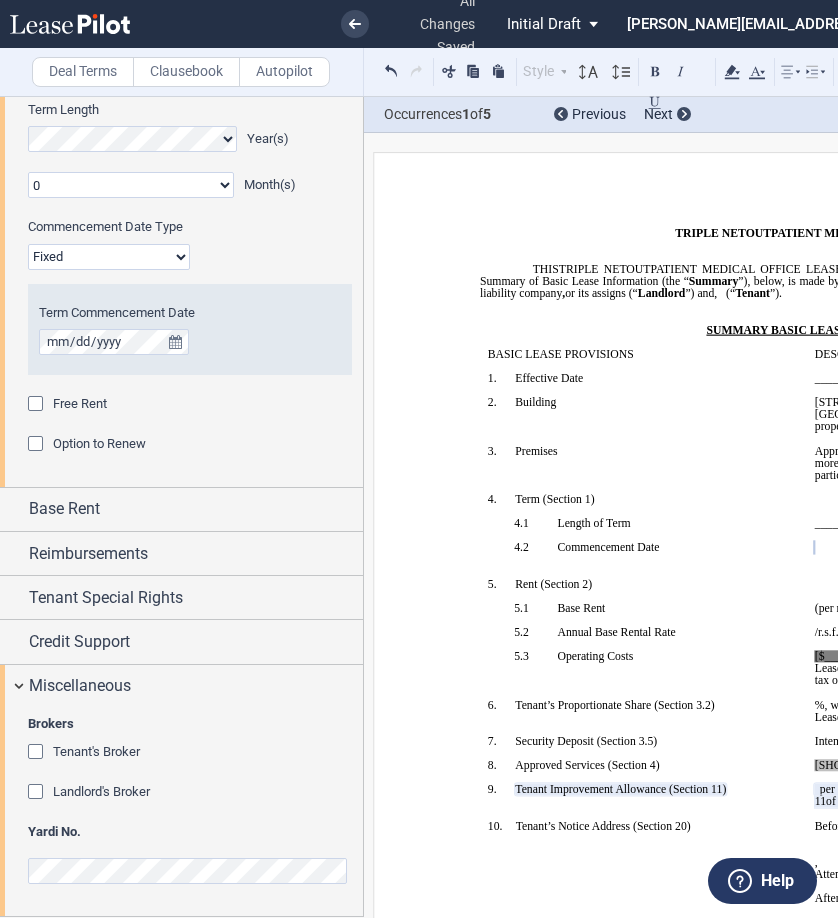 click on "﻿" at bounding box center [643, 463] 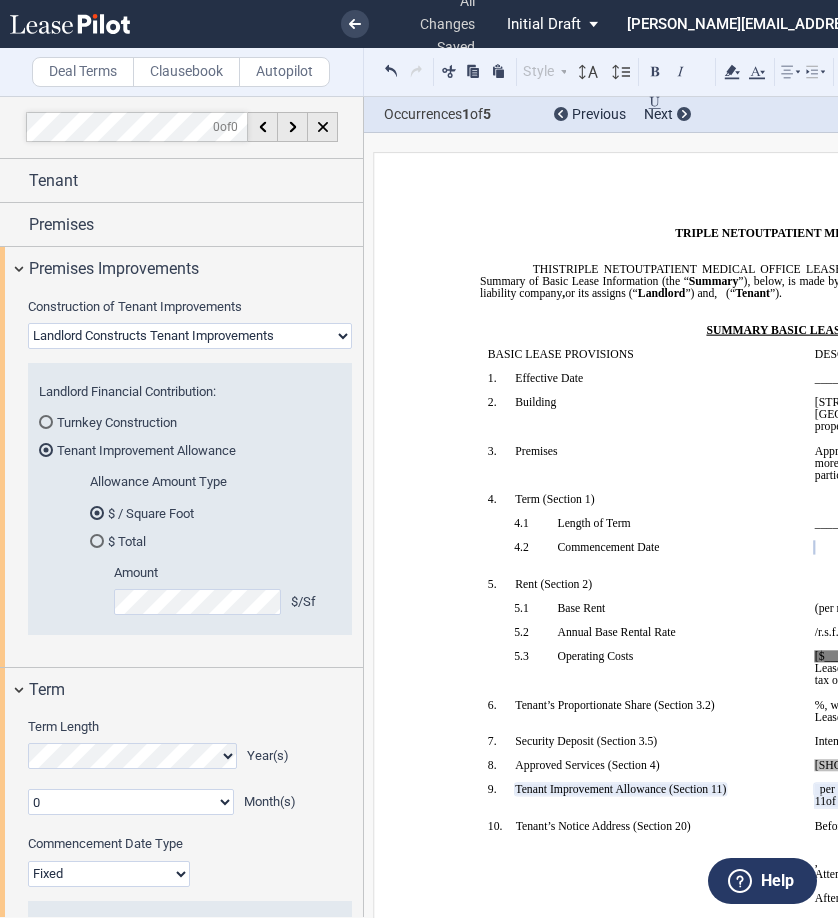 scroll, scrollTop: 0, scrollLeft: 0, axis: both 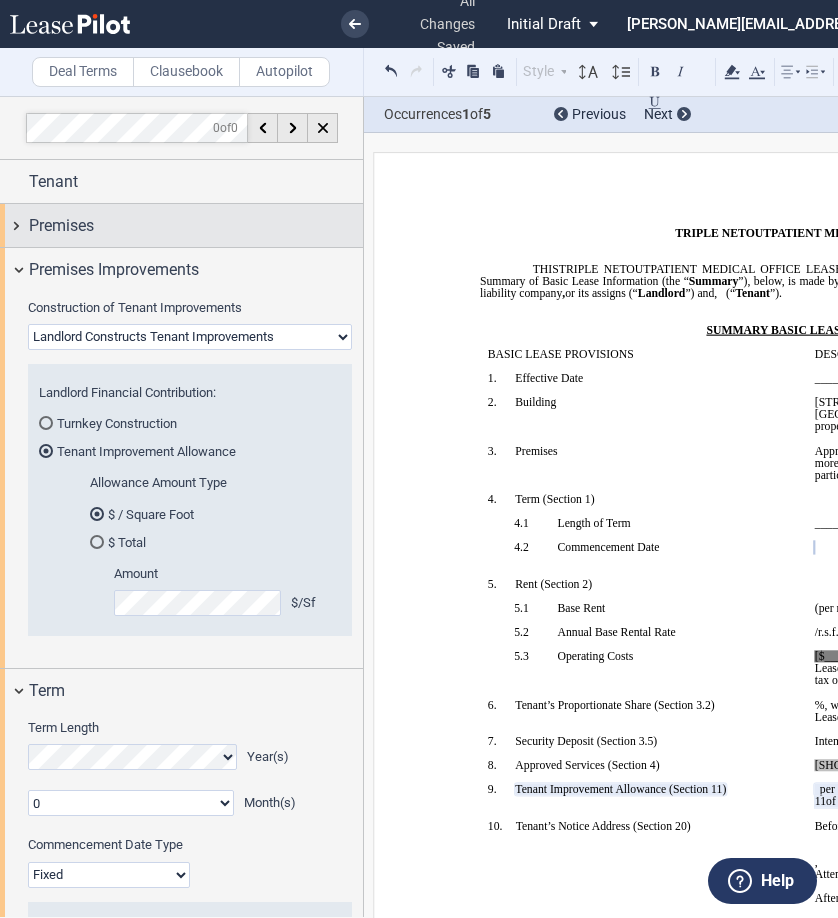 click on "Premises" at bounding box center (181, 225) 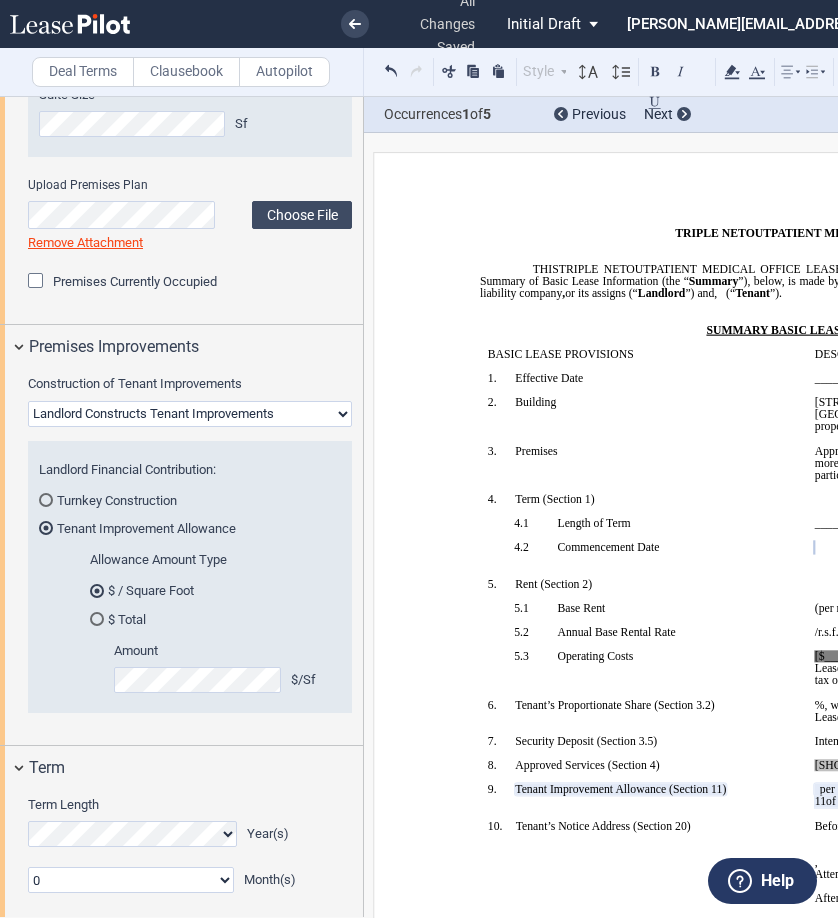 scroll, scrollTop: 400, scrollLeft: 0, axis: vertical 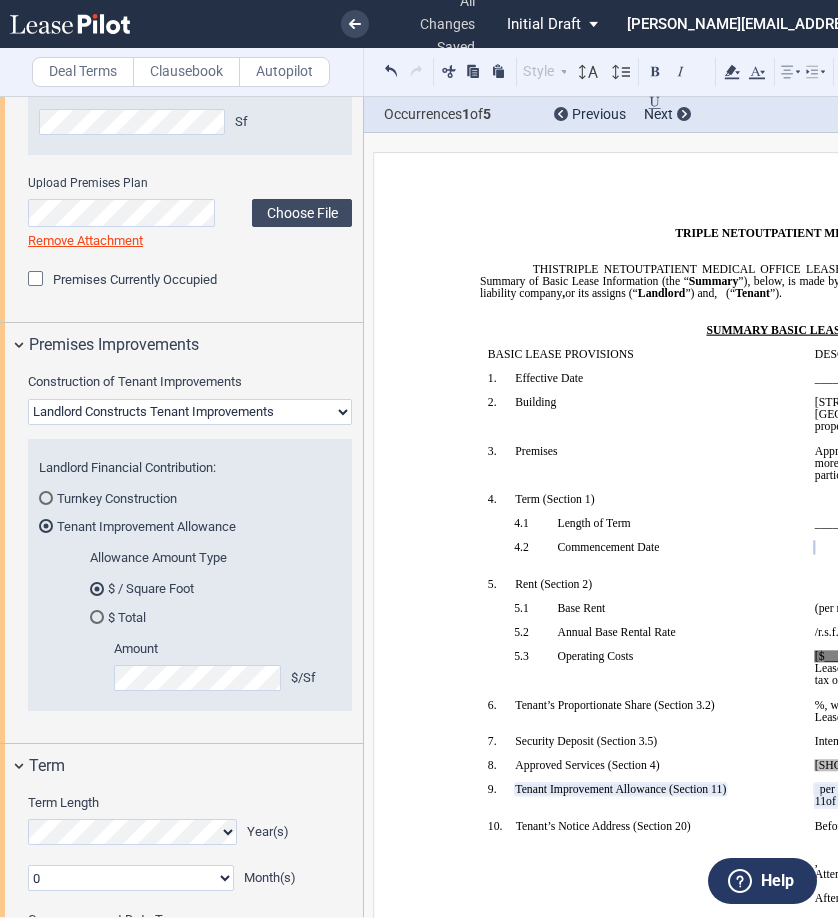 click on "Landlord Constructs Tenant Improvements
Tenant Constructs Tenant Improvements
"As Is" - No Tenant Improvements" at bounding box center [190, 412] 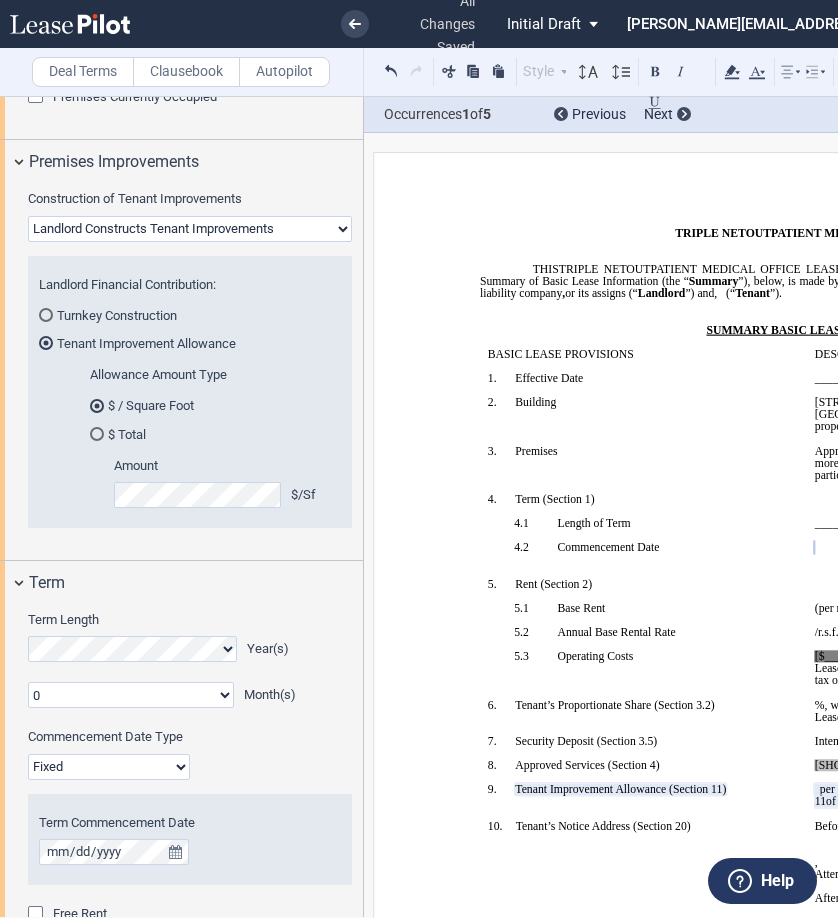 scroll, scrollTop: 1093, scrollLeft: 0, axis: vertical 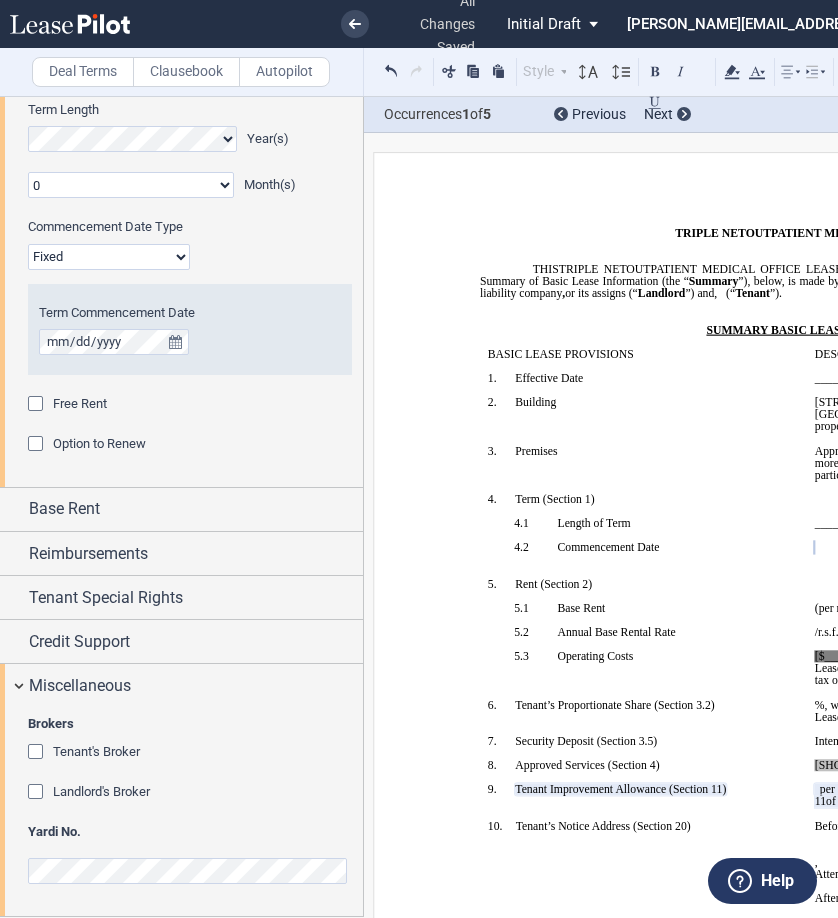 click at bounding box center (38, 754) 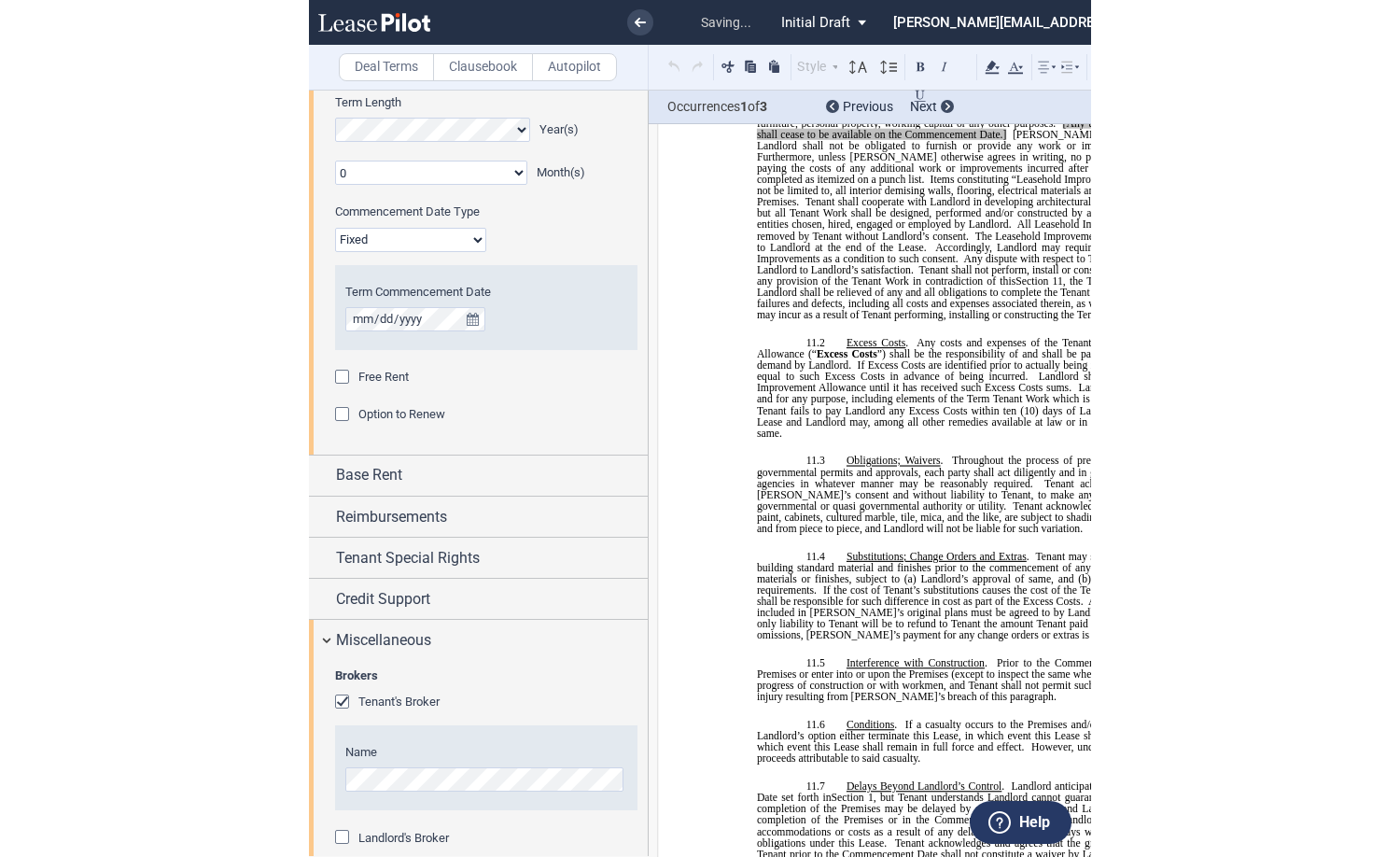 scroll, scrollTop: 15273, scrollLeft: 0, axis: vertical 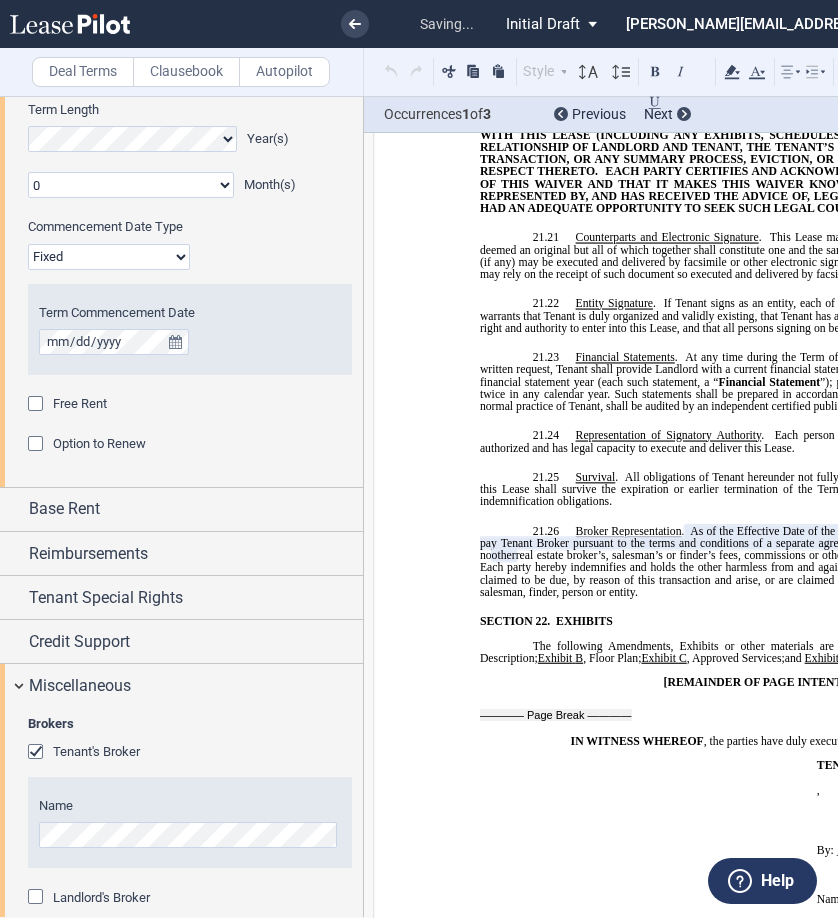 click on "﻿
BASE YEAR  TRIPLE NET  OUTPATIENT MEDICAL OFFICE LEASE
﻿
﻿
THIS  BASE YEAR  TRIPLE NET  OUTPATIENT MEDICAL OFFICE LEASE (this “ Lease ”) made as of the date set forth in Section   ﻿ 1 ﻿  of the Summary of Basic Lease Information (the “ Summary ”), below, is made by and between  MOB 74 of [US_STATE], LLC ,  a   [US_STATE]   limited liability company ,  or its assigns (“ Landlord ”) and  ﻿ ﻿ ,   ﻿ ﻿   ﻿ ﻿   ﻿ ﻿  an individual ,  , an individual ,  ,  , and  , and  ﻿ ﻿ , an individual  ( jointly, severally and collectively, the  “ Tenant ”).
﻿
﻿
SUMMARY BASIC LEASE INFORMATION
﻿
BASIC LEASE PROVISIONS
DESCRIPTION
﻿
!!SET_LEVEL_0!! !!SBL_LEVEL_1!! 1." at bounding box center [822, -5522] 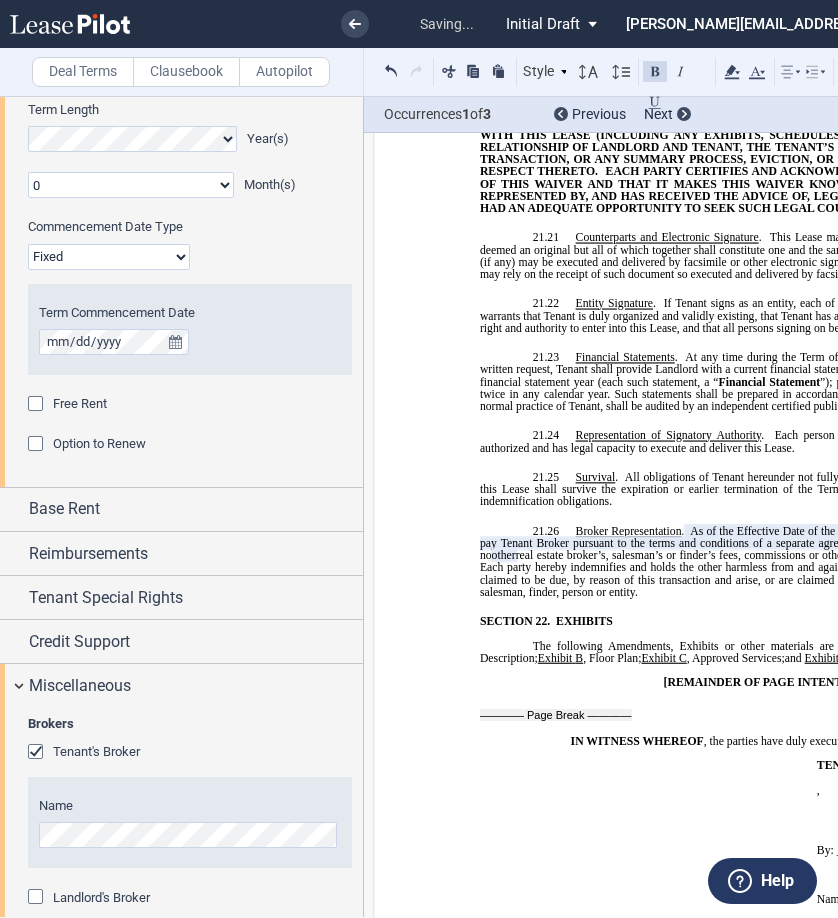 click on "﻿
BASE YEAR  TRIPLE NET  OUTPATIENT MEDICAL OFFICE LEASE
﻿
﻿
THIS  BASE YEAR  TRIPLE NET  OUTPATIENT MEDICAL OFFICE LEASE (this “ Lease ”) made as of the date set forth in Section   ﻿ 1 ﻿  of the Summary of Basic Lease Information (the “ Summary ”), below, is made by and between  MOB 74 of [US_STATE], LLC ,  a   [US_STATE]   limited liability company ,  or its assigns (“ Landlord ”) and  ﻿ ﻿ ,   ﻿ ﻿   ﻿ ﻿   ﻿ ﻿  an individual ,  , an individual ,  ,  , and  , and  ﻿ ﻿ , an individual  ( jointly, severally and collectively, the  “ Tenant ”).
﻿
﻿
SUMMARY BASIC LEASE INFORMATION
﻿
BASIC LEASE PROVISIONS
DESCRIPTION
﻿
!!SET_LEVEL_0!! 1. ﻿" at bounding box center (822, -5523) 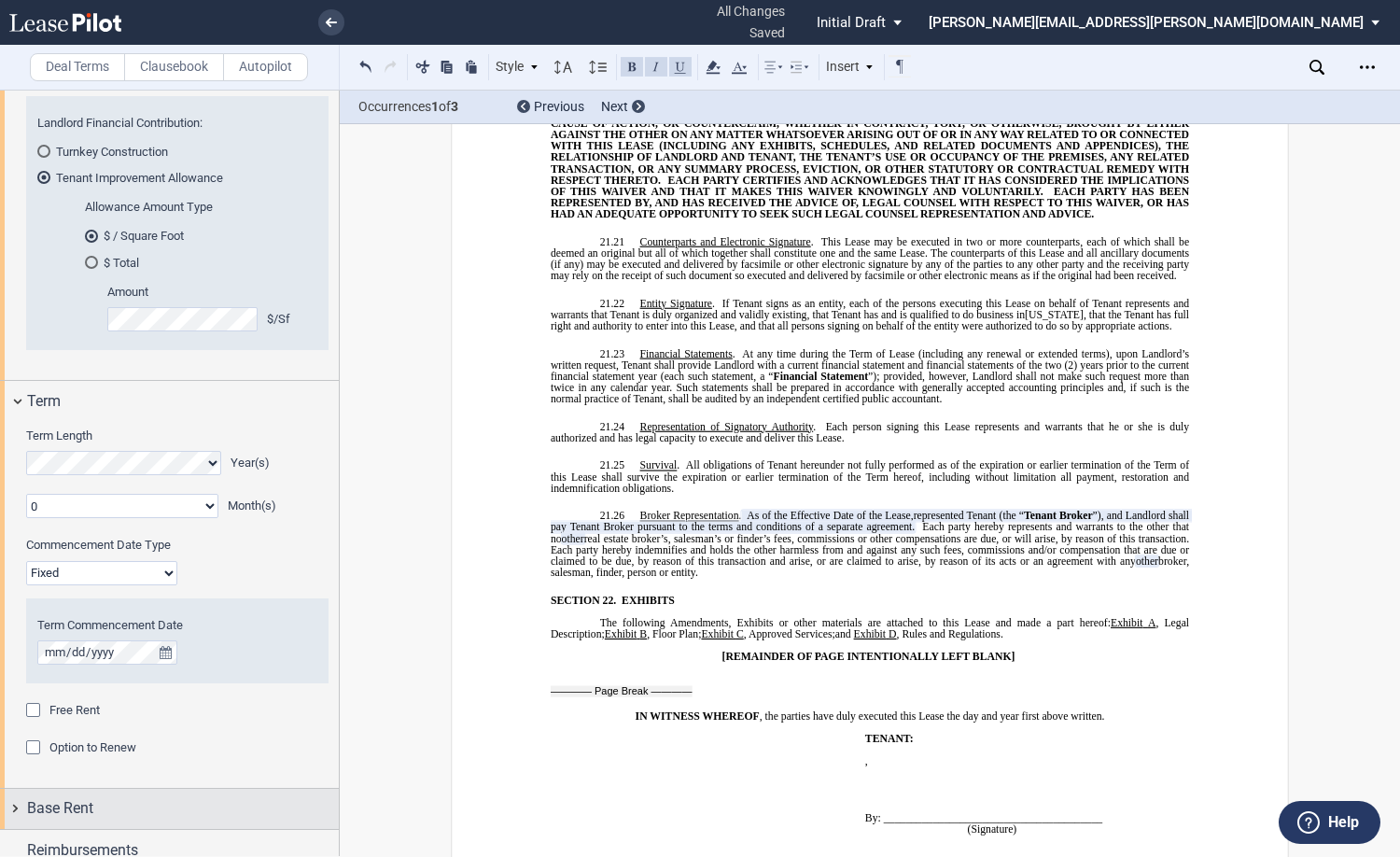 scroll, scrollTop: 647, scrollLeft: 0, axis: vertical 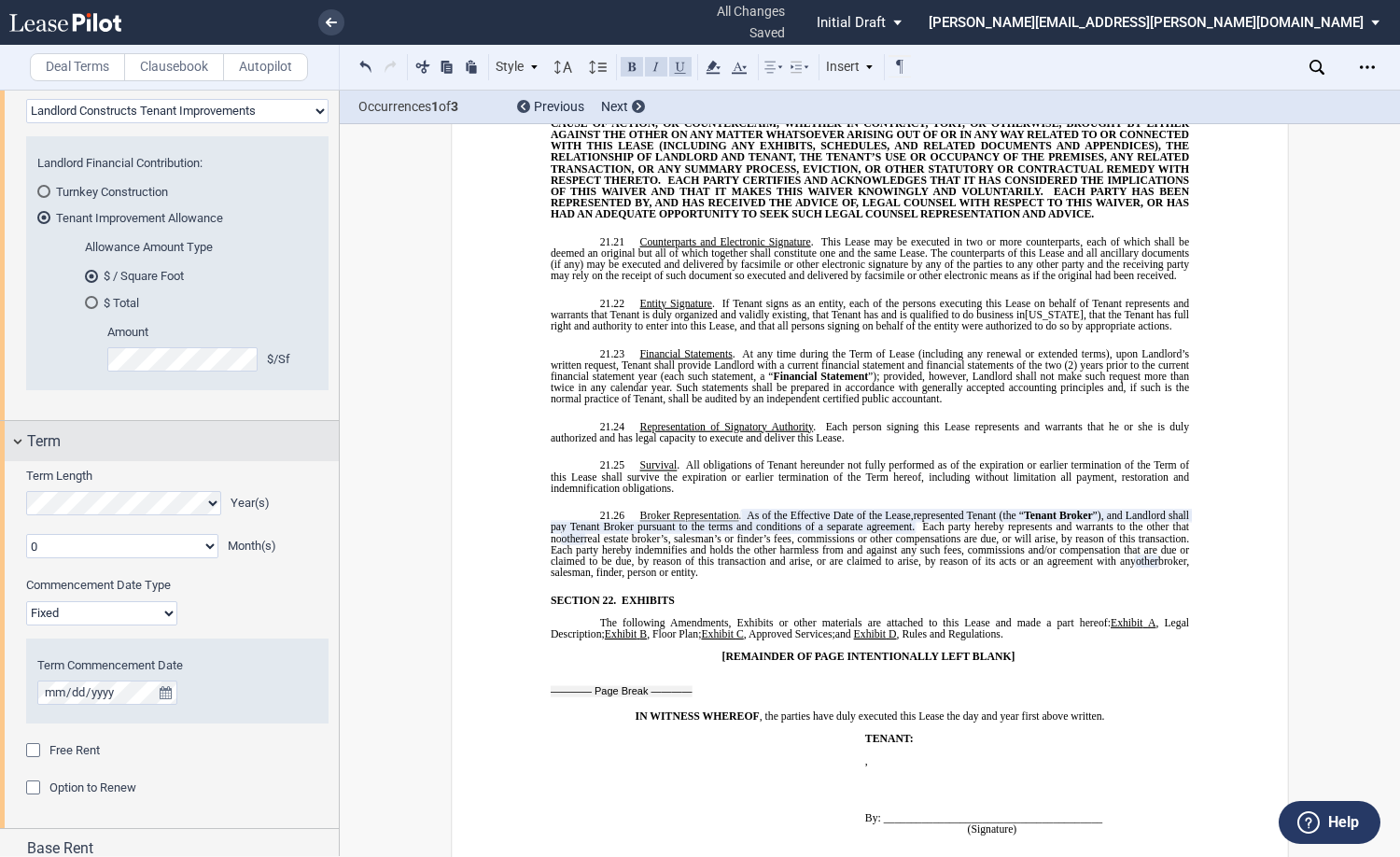 click on "Term" at bounding box center [169, 441] 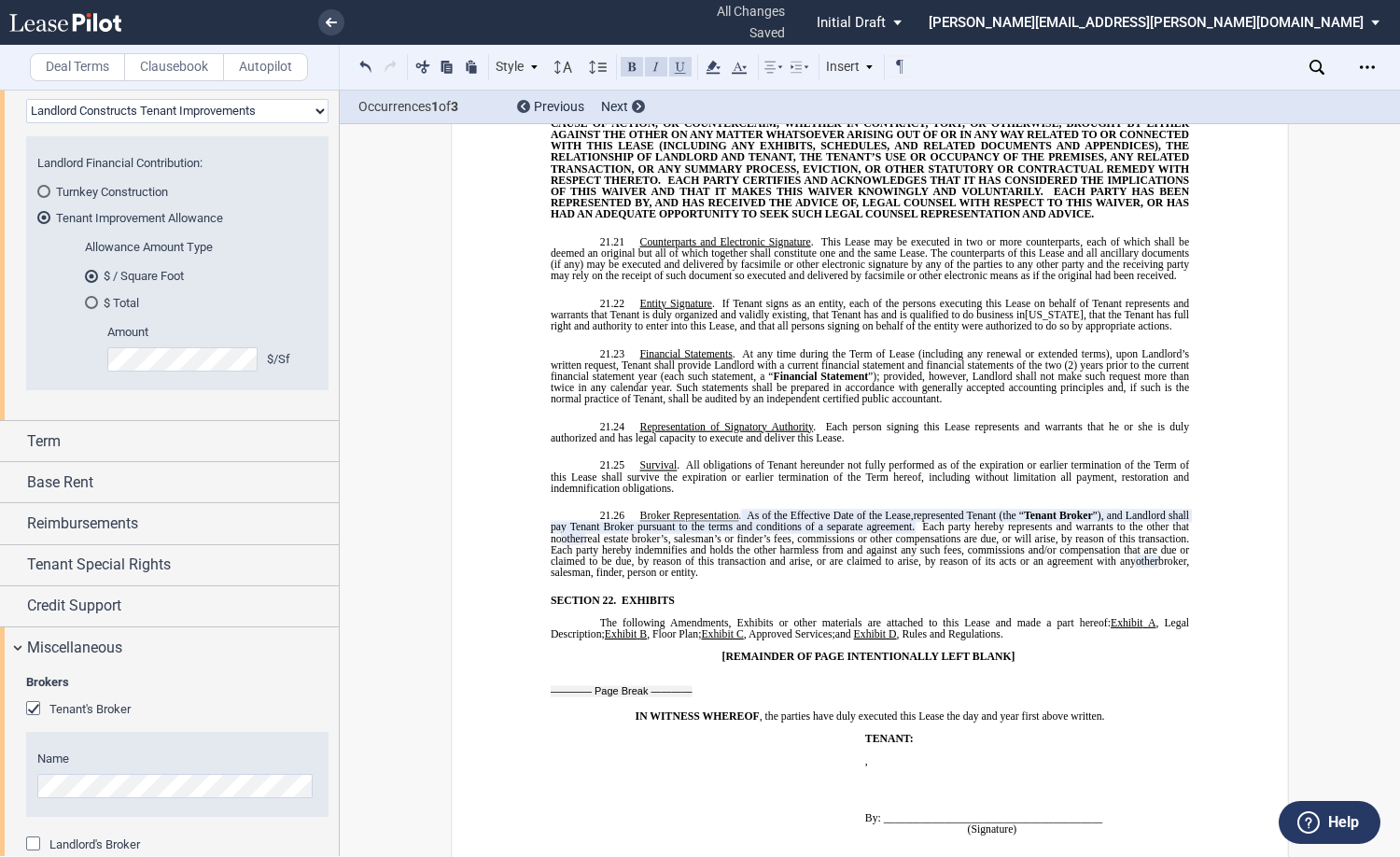 scroll, scrollTop: 367, scrollLeft: 0, axis: vertical 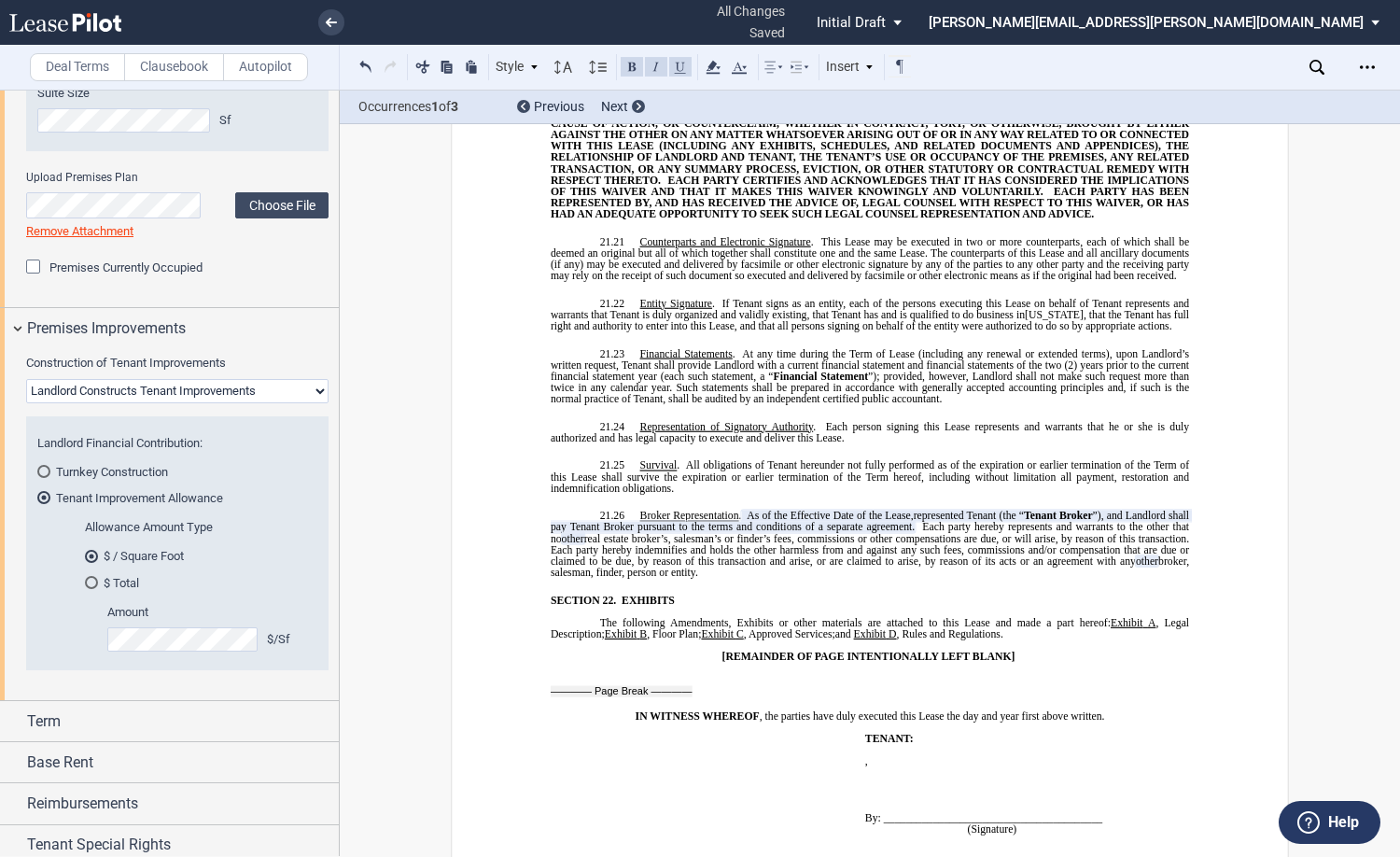 click at bounding box center (44, 471) 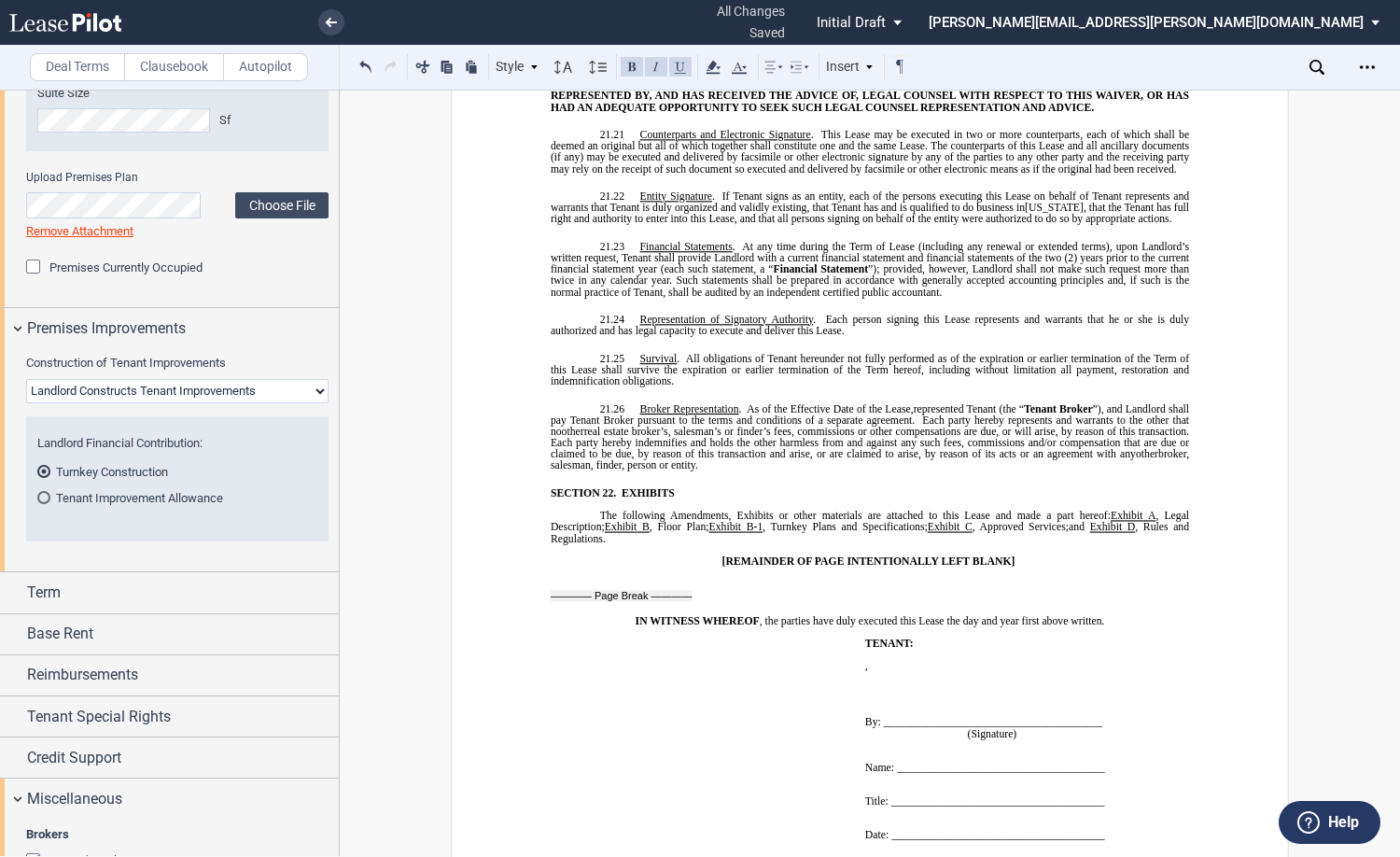 scroll, scrollTop: 15154, scrollLeft: 0, axis: vertical 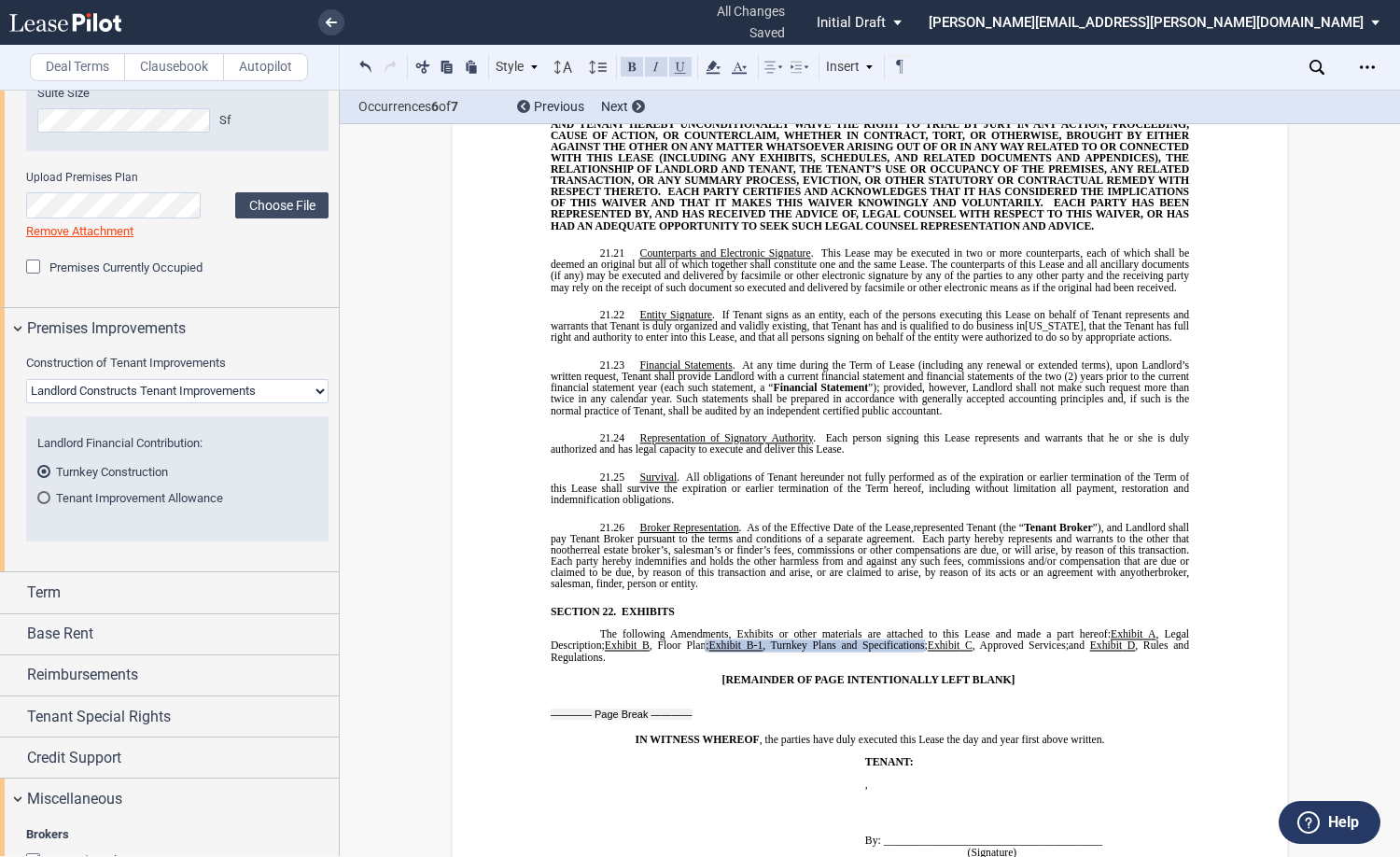 click at bounding box center (44, 498) 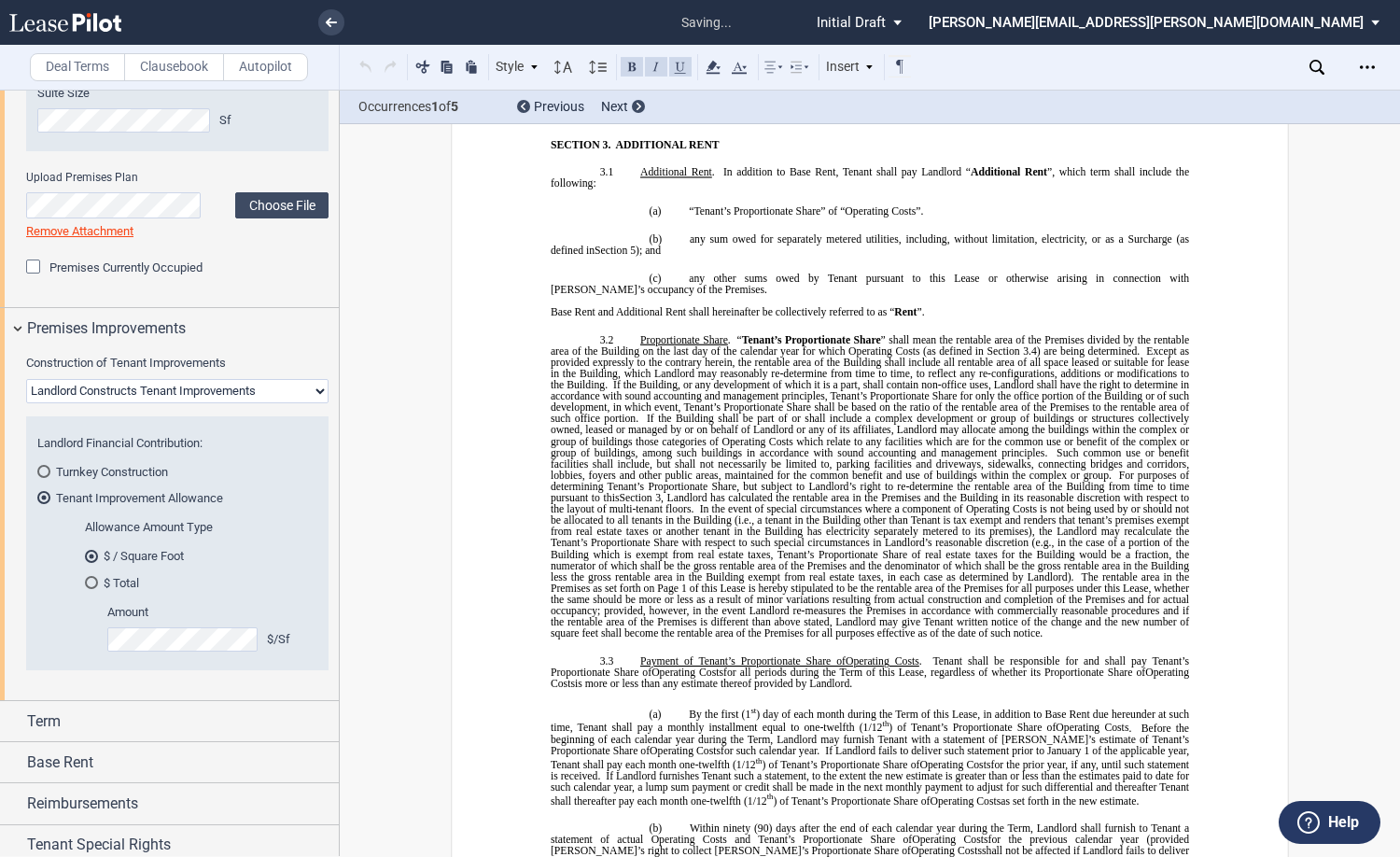 scroll, scrollTop: 113, scrollLeft: 0, axis: vertical 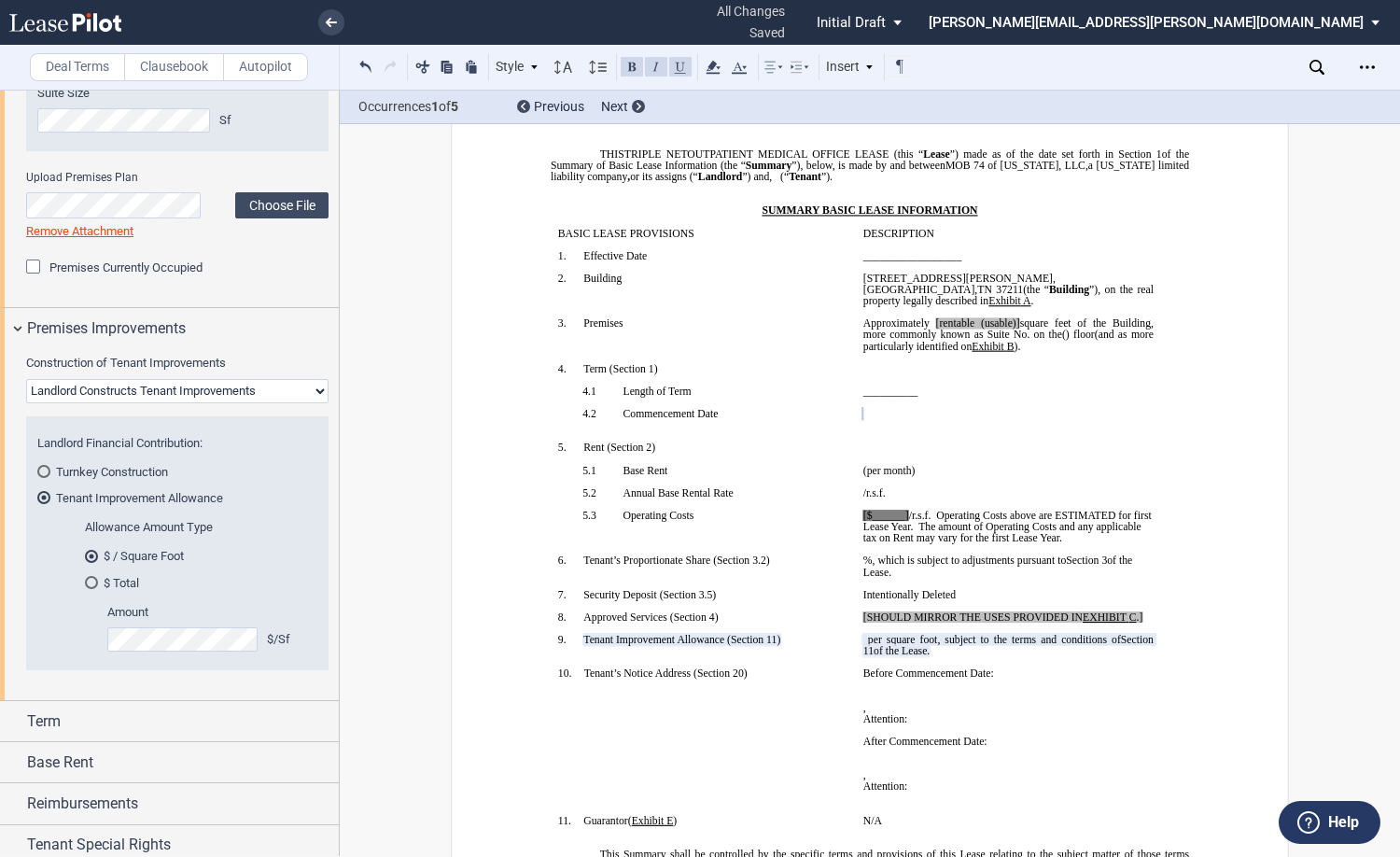 click on "Landlord Constructs Tenant Improvements
Tenant Constructs Tenant Improvements
"As Is" - No Tenant Improvements" at bounding box center (177, 391) 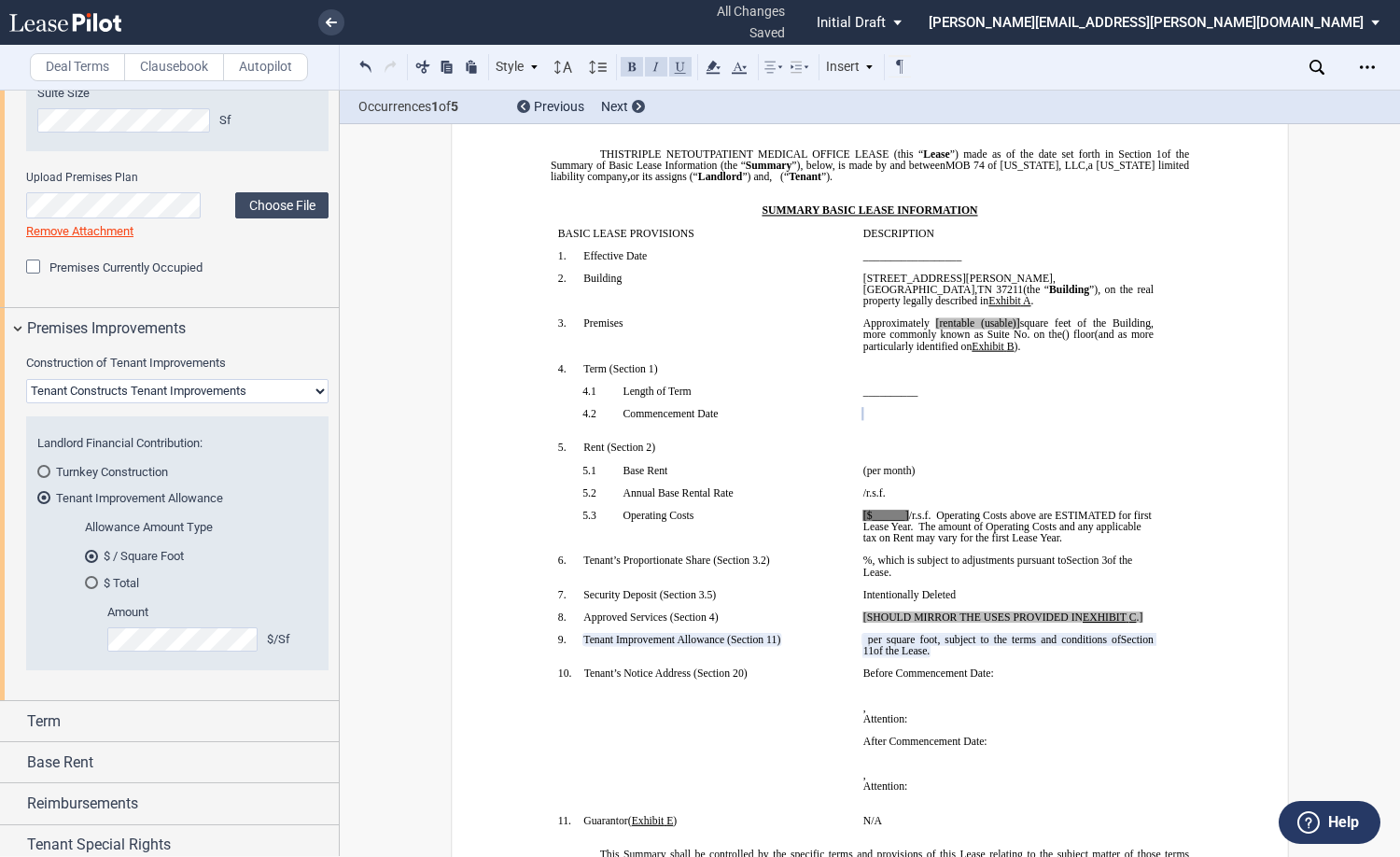 click on "Landlord Constructs Tenant Improvements
Tenant Constructs Tenant Improvements
"As Is" - No Tenant Improvements" at bounding box center [177, 391] 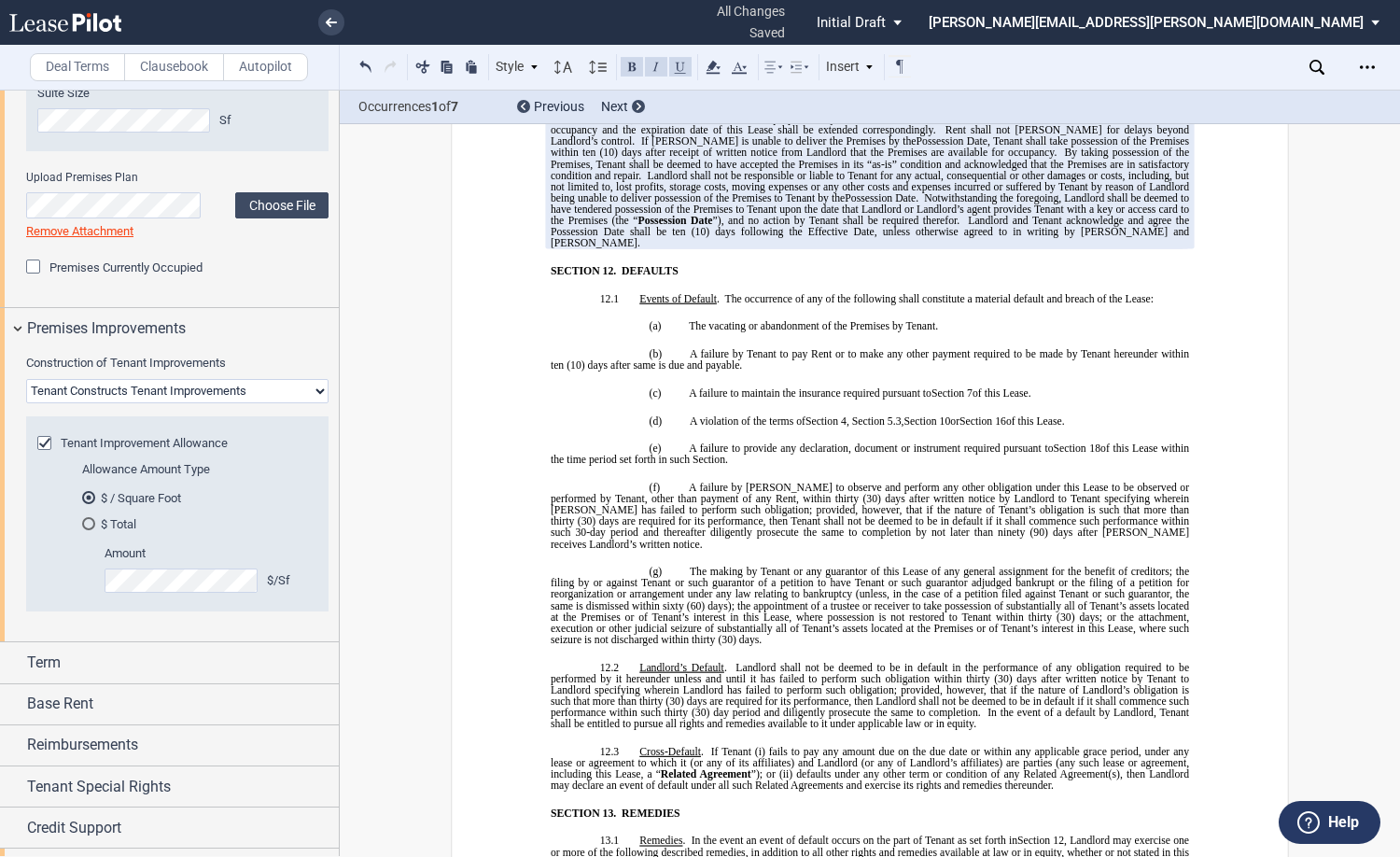 scroll, scrollTop: 8702, scrollLeft: 0, axis: vertical 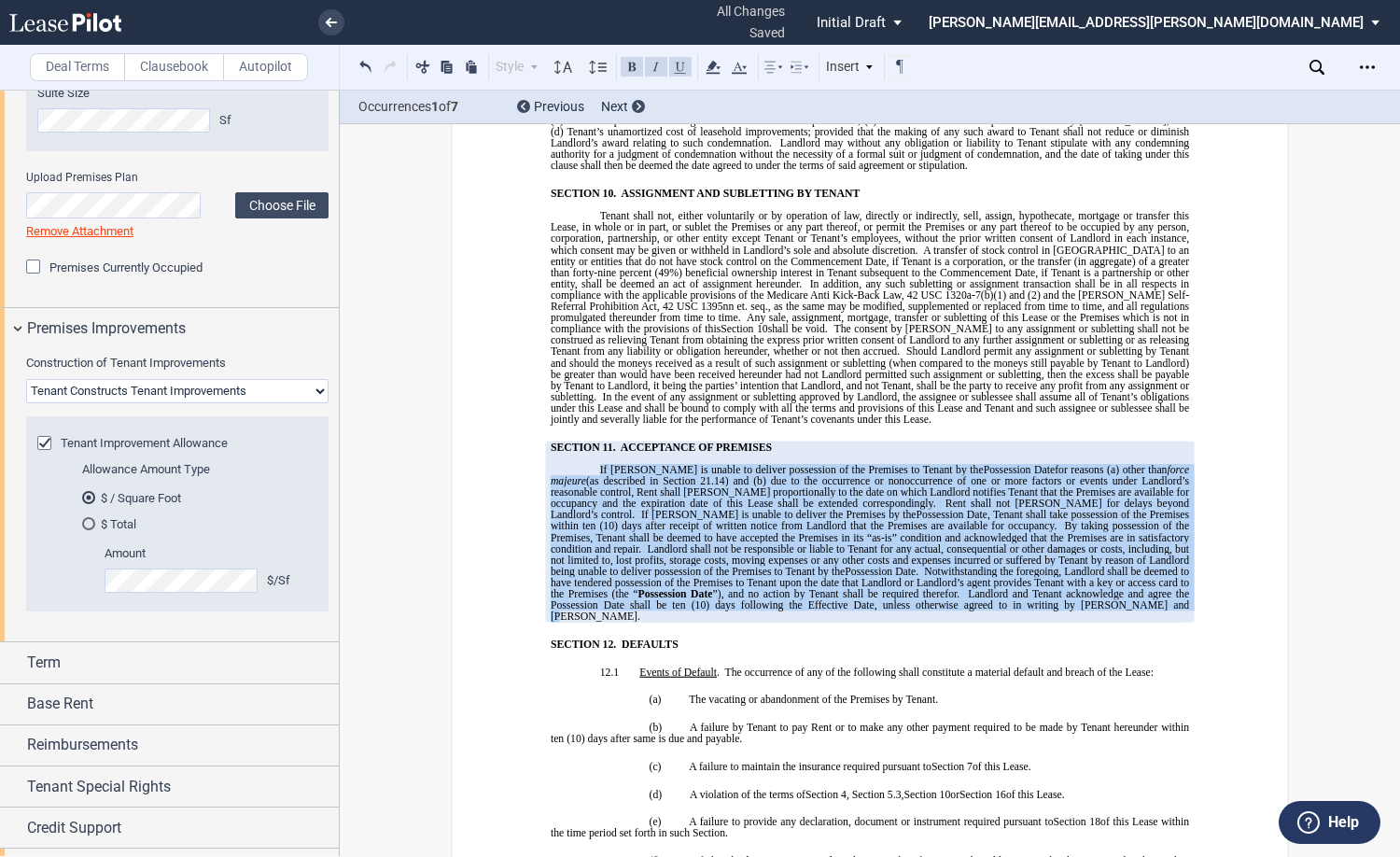 drag, startPoint x: 593, startPoint y: 414, endPoint x: 926, endPoint y: 552, distance: 360.4622 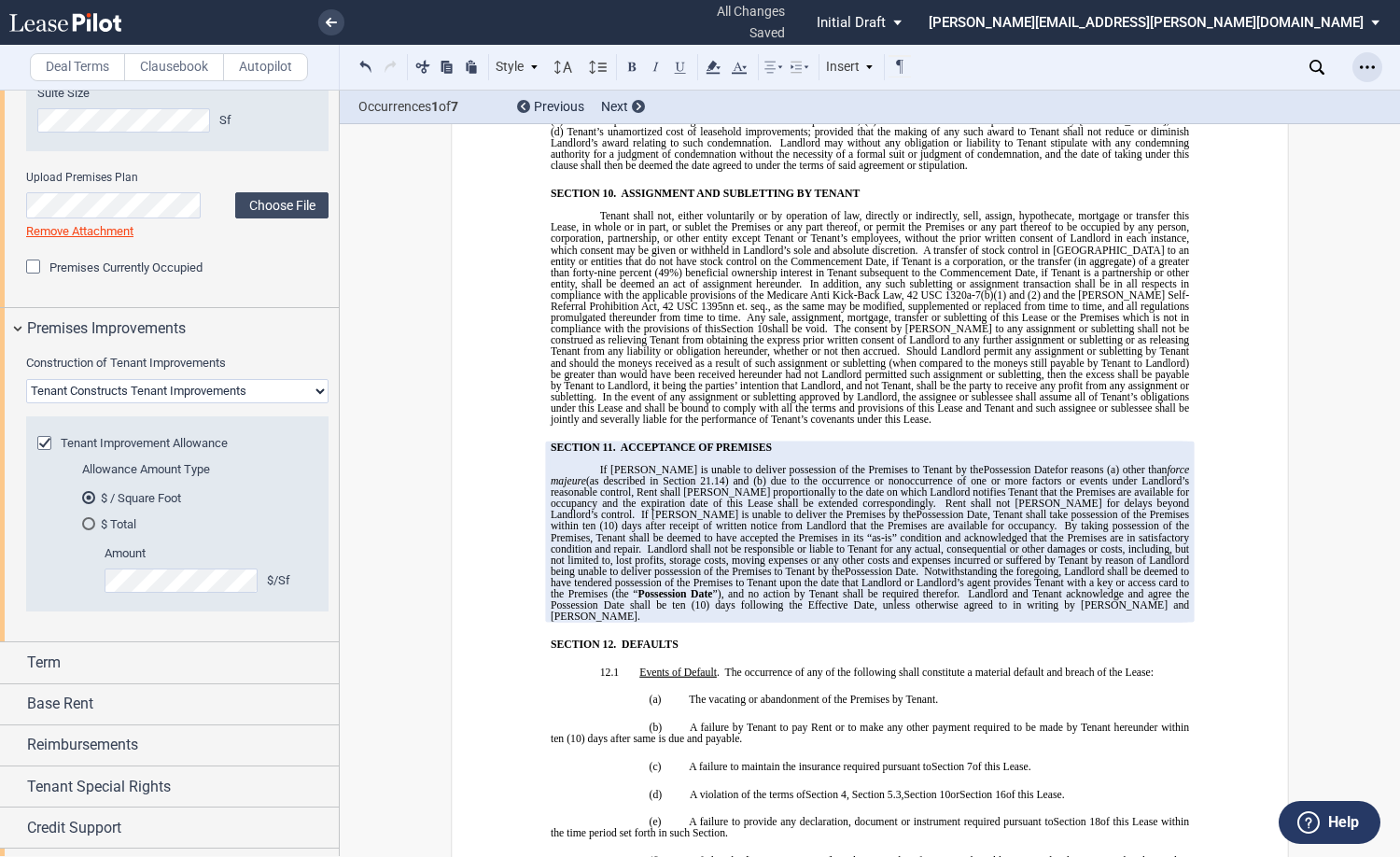 drag, startPoint x: 840, startPoint y: 531, endPoint x: 1365, endPoint y: 71, distance: 698.015 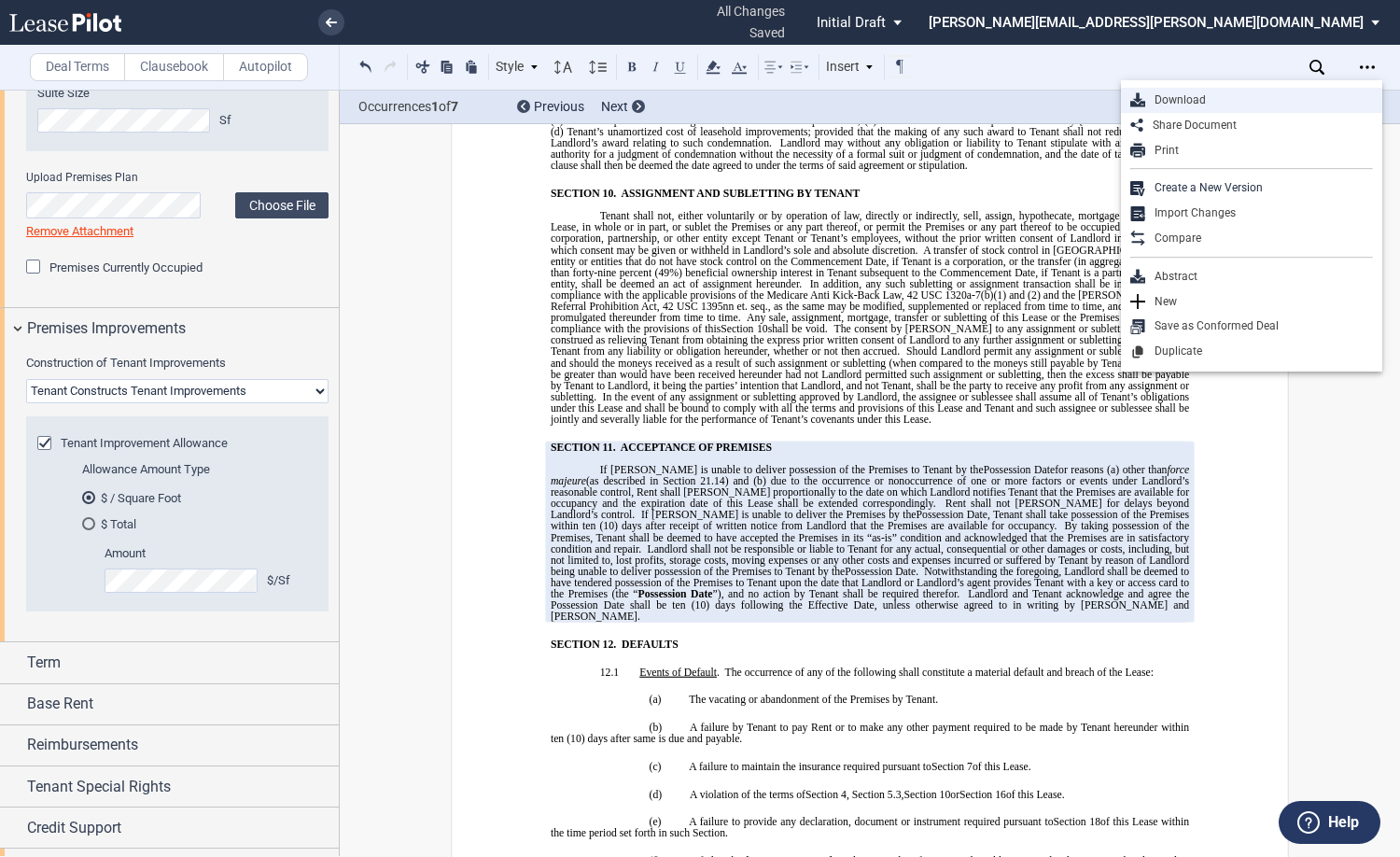 click on "Download" at bounding box center (1259, 100) 